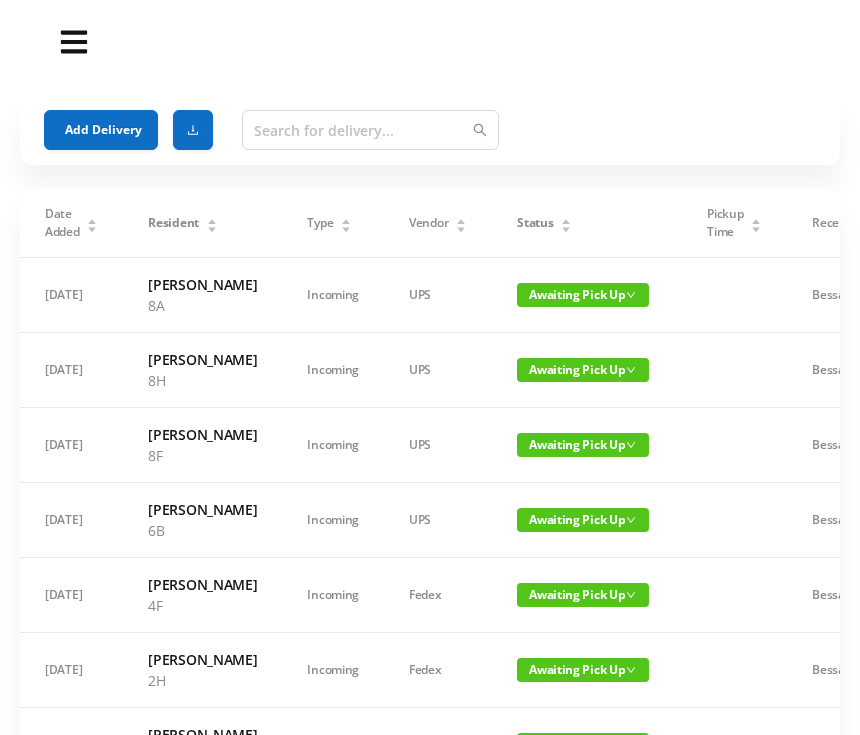 scroll, scrollTop: -21, scrollLeft: 0, axis: vertical 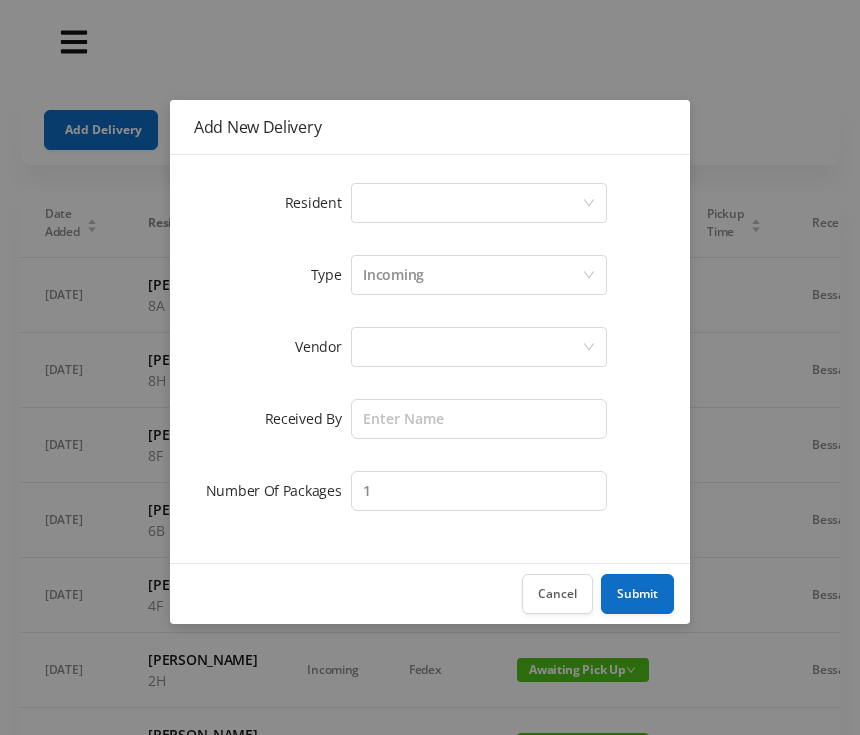 click on "Select a person" at bounding box center (472, 203) 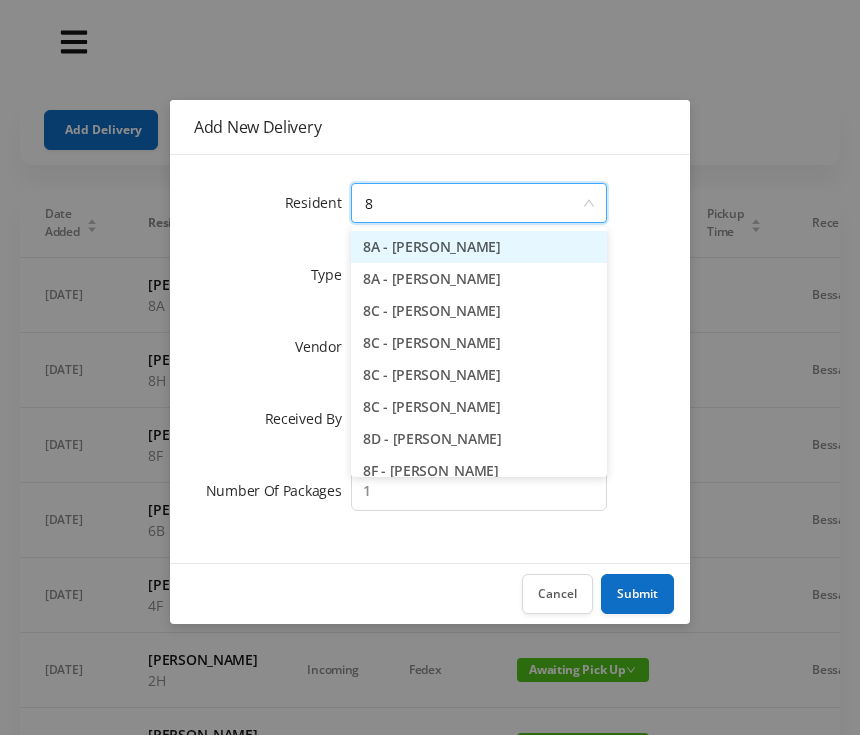 type on "8a" 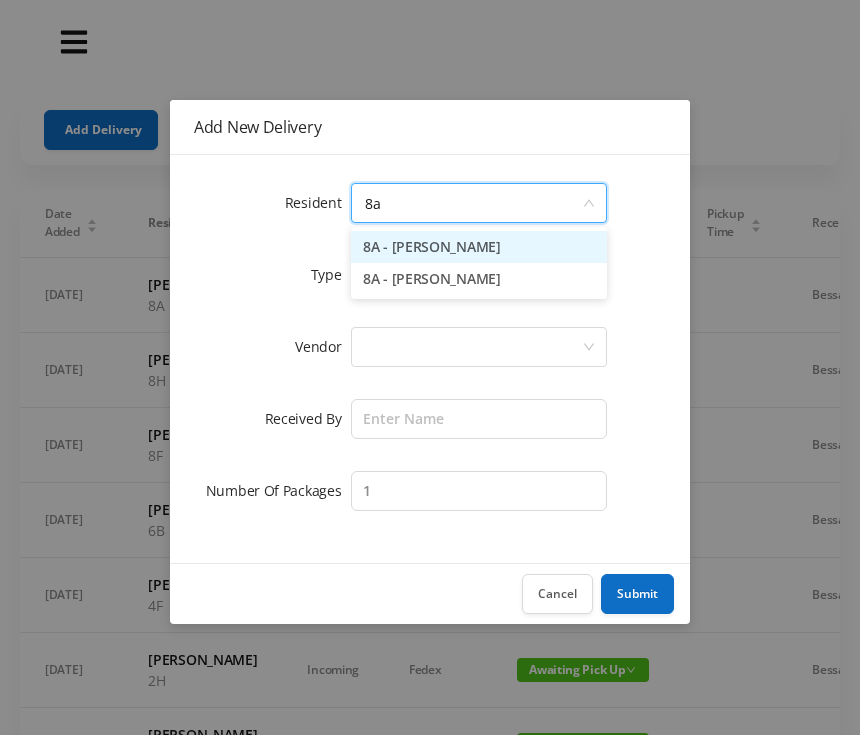 click on "8A - [PERSON_NAME]" at bounding box center [479, 247] 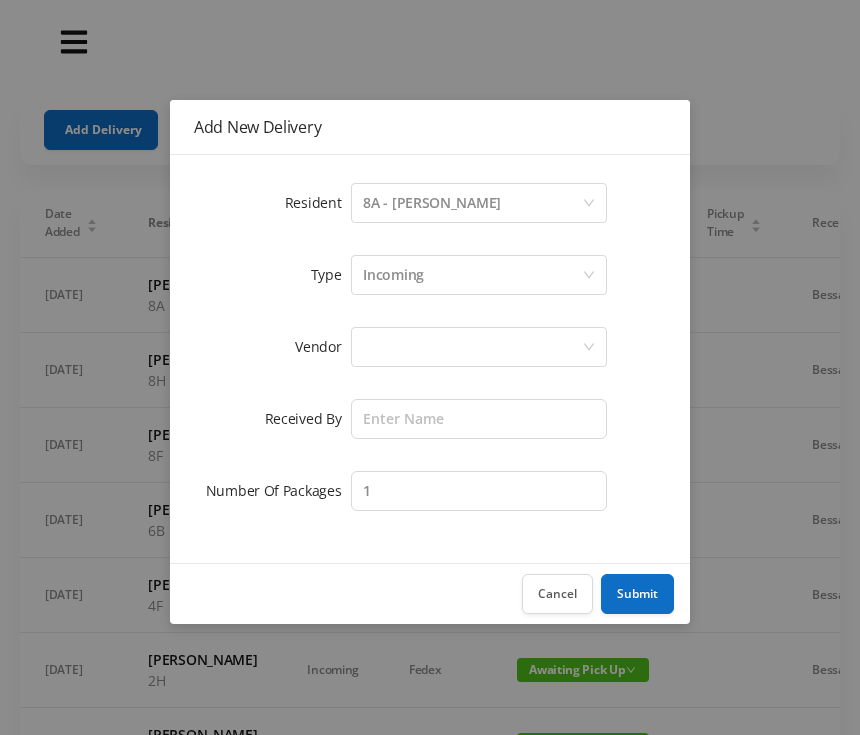 click at bounding box center [472, 347] 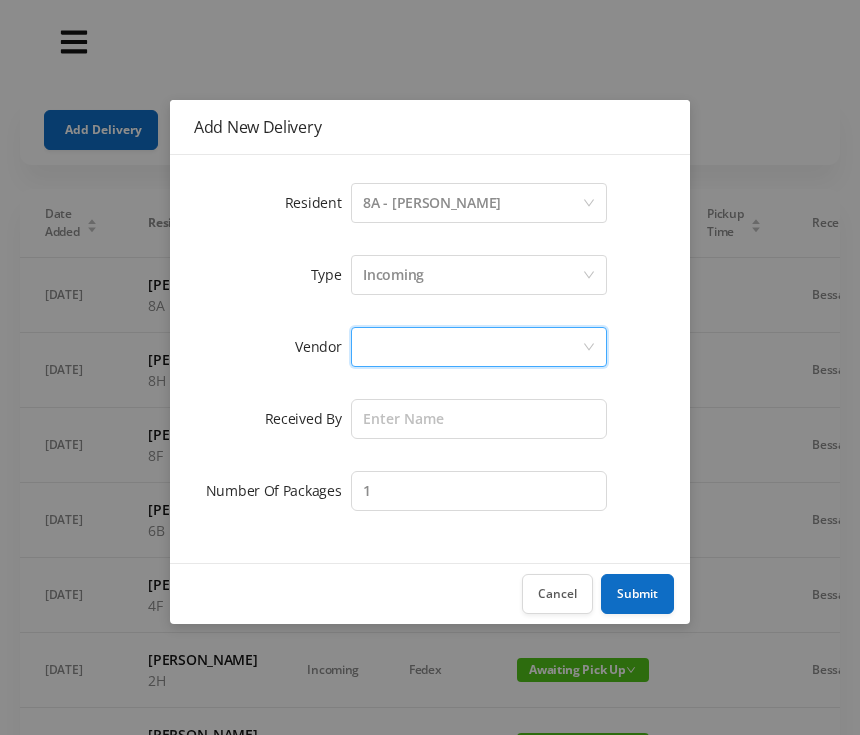 click on "Incoming" at bounding box center (472, 275) 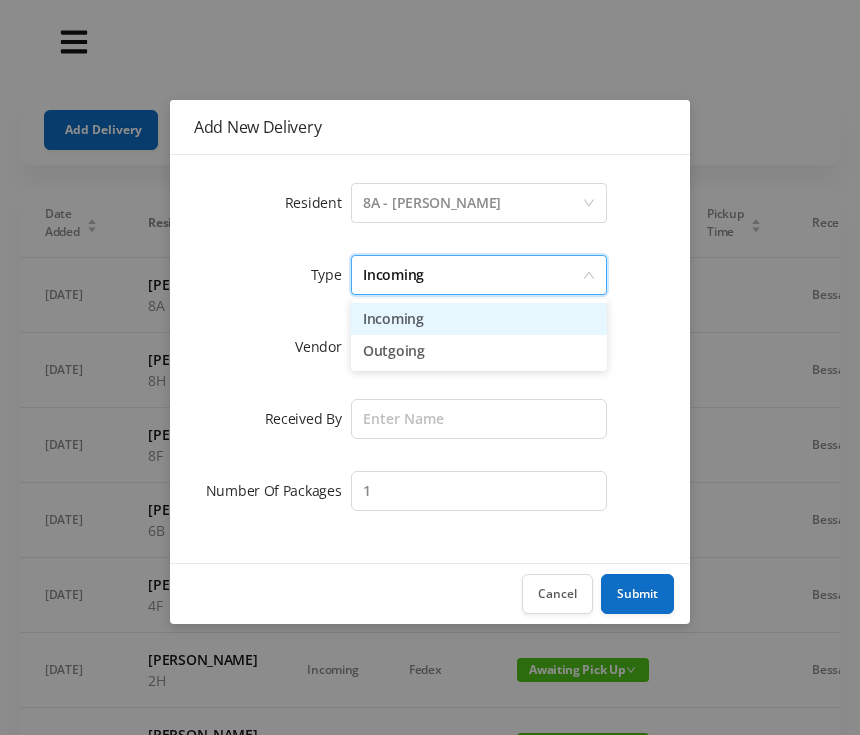 click on "Outgoing" at bounding box center [479, 351] 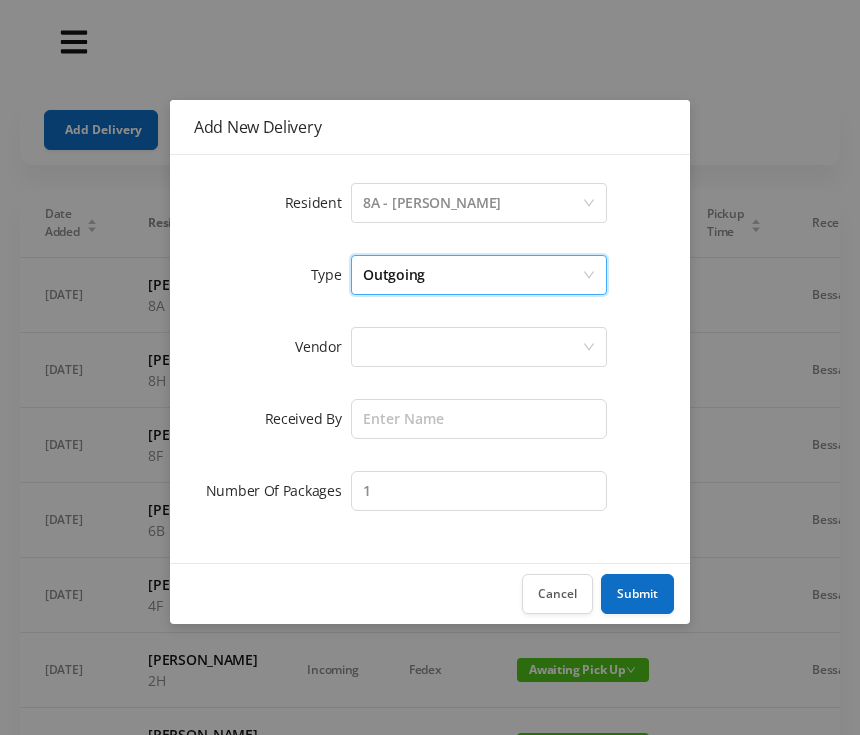 click at bounding box center (472, 347) 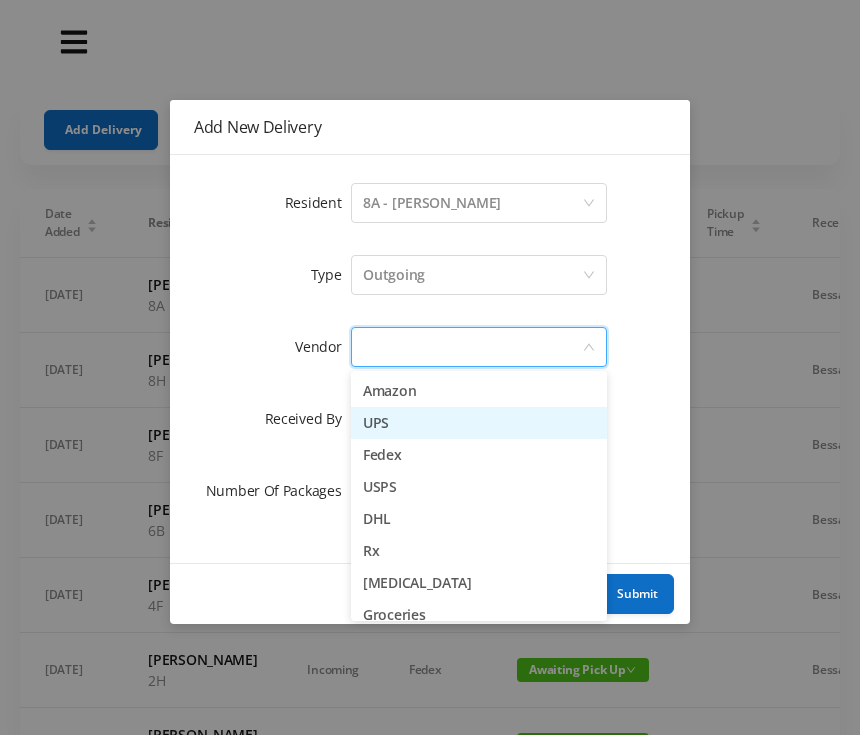 click on "UPS" at bounding box center [479, 423] 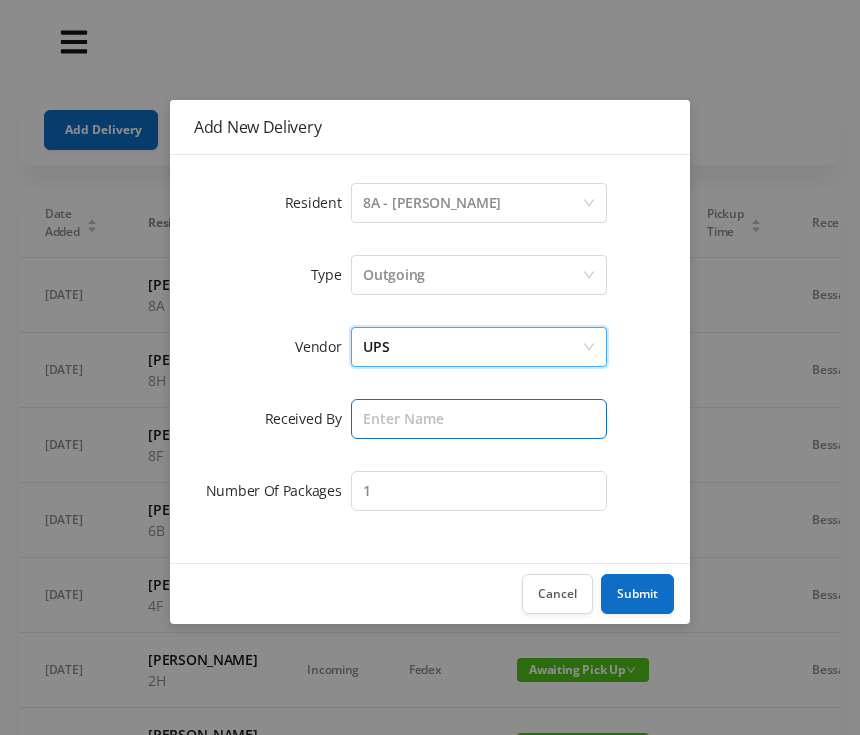 click at bounding box center (479, 419) 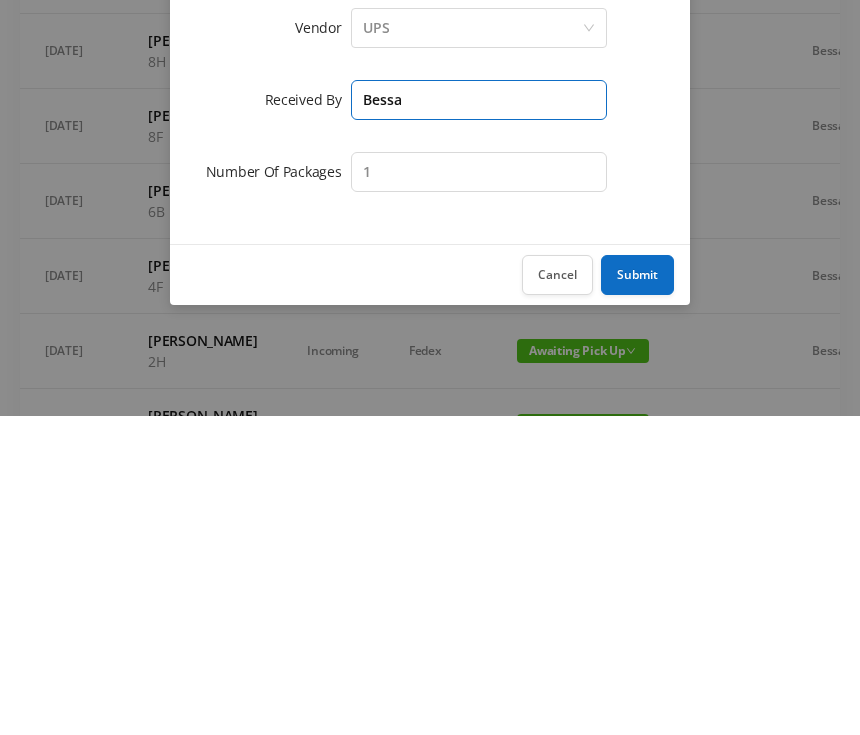 type on "Bessa" 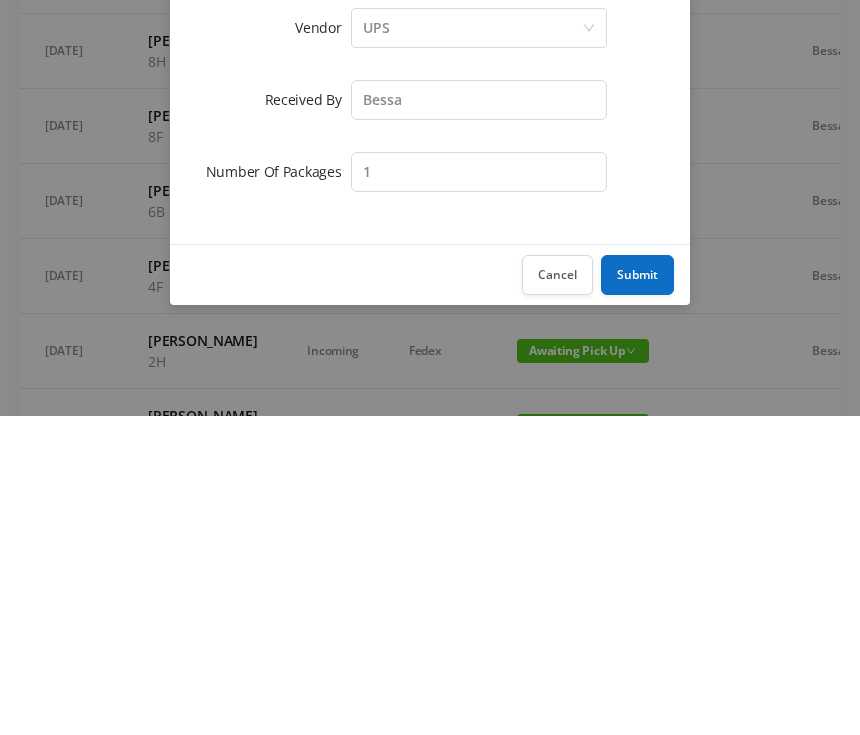 click on "Submit" at bounding box center (637, 594) 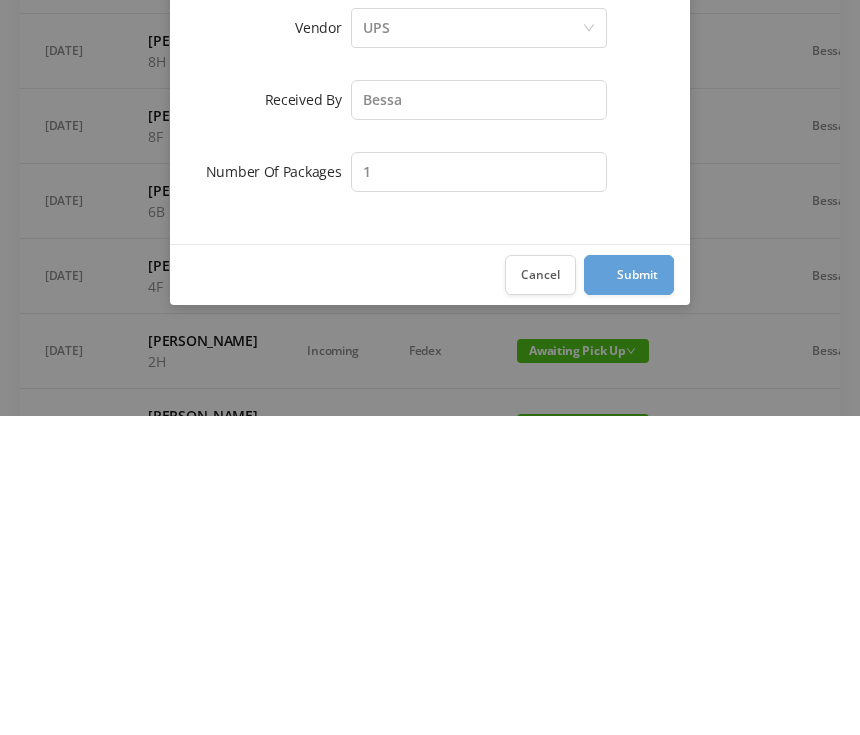 scroll, scrollTop: 319, scrollLeft: 0, axis: vertical 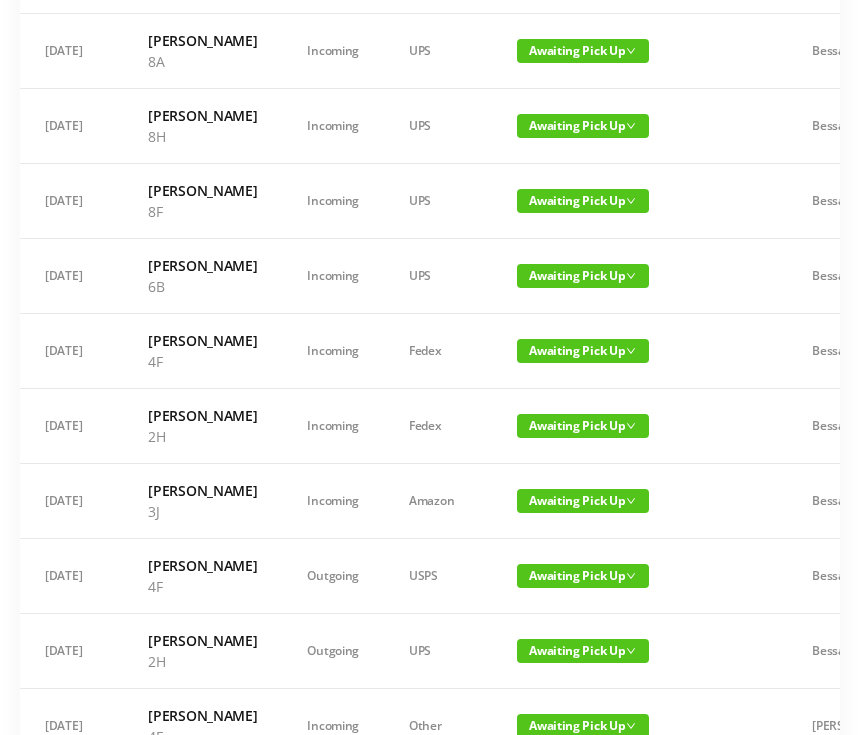 click on "Awaiting Pick Up" at bounding box center (583, 351) 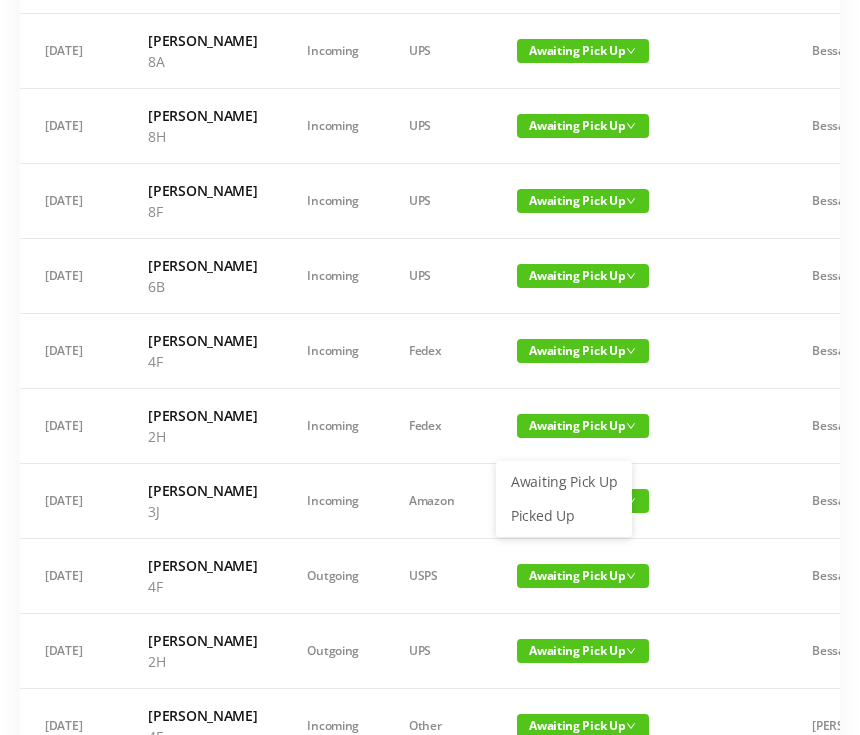 click on "Picked Up" at bounding box center [564, 516] 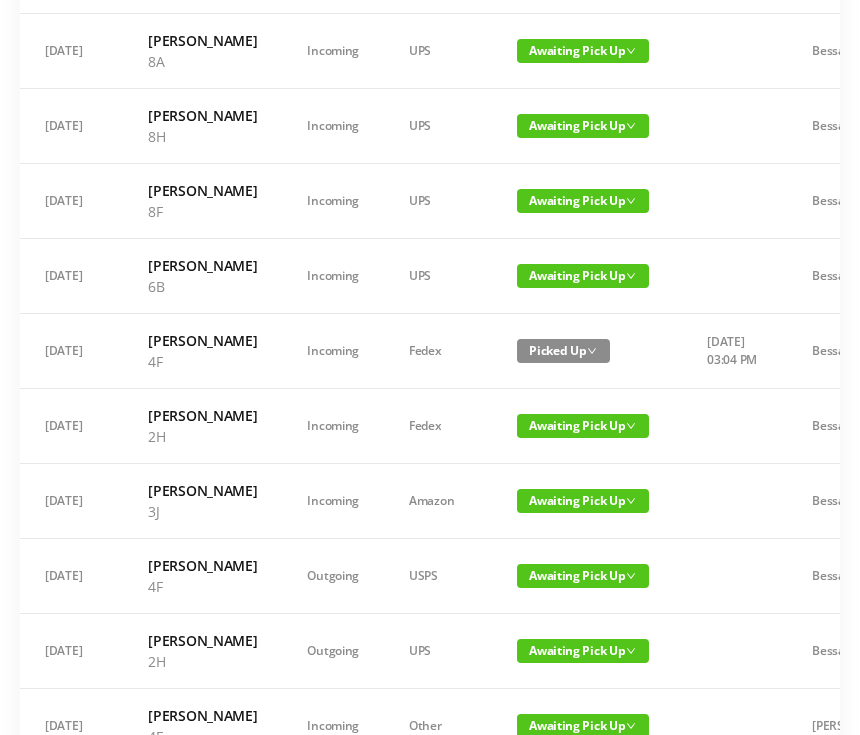 scroll, scrollTop: 0, scrollLeft: 0, axis: both 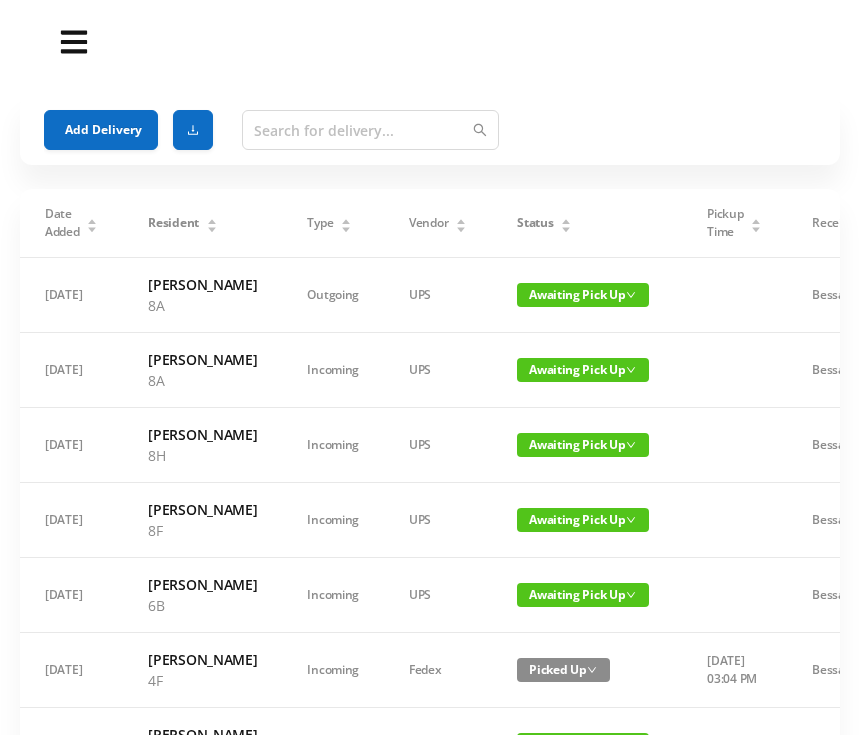 click on "Status" at bounding box center [544, 223] 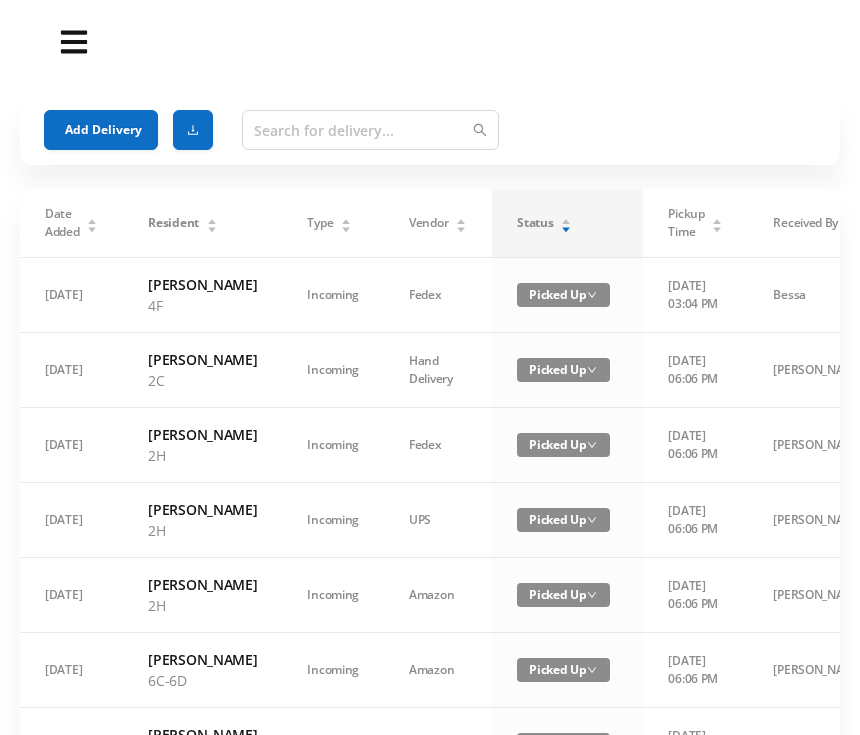 click on "Status" at bounding box center (544, 223) 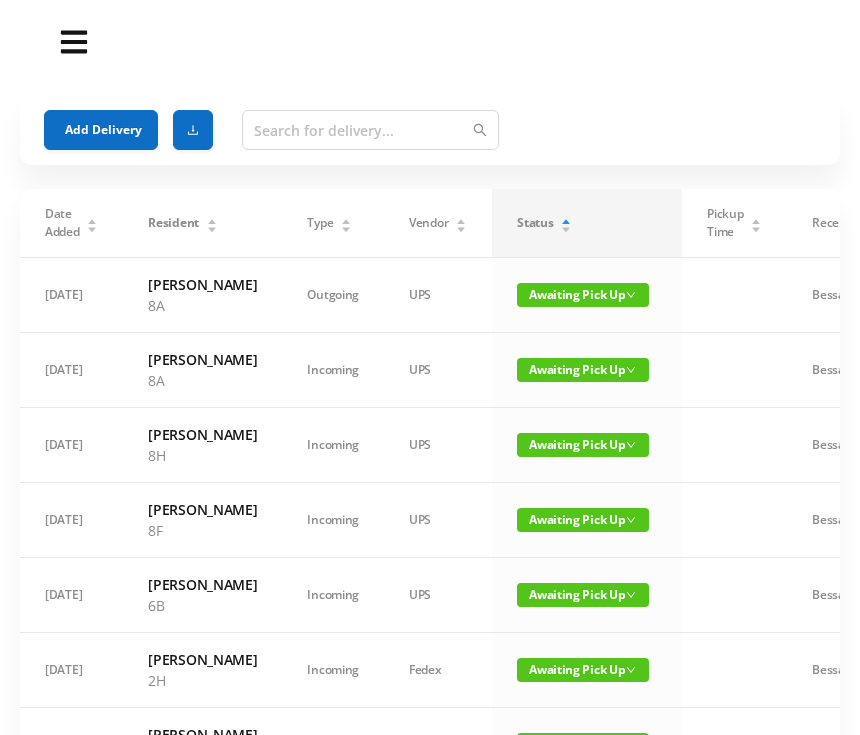 click on "Awaiting Pick Up" at bounding box center [583, 295] 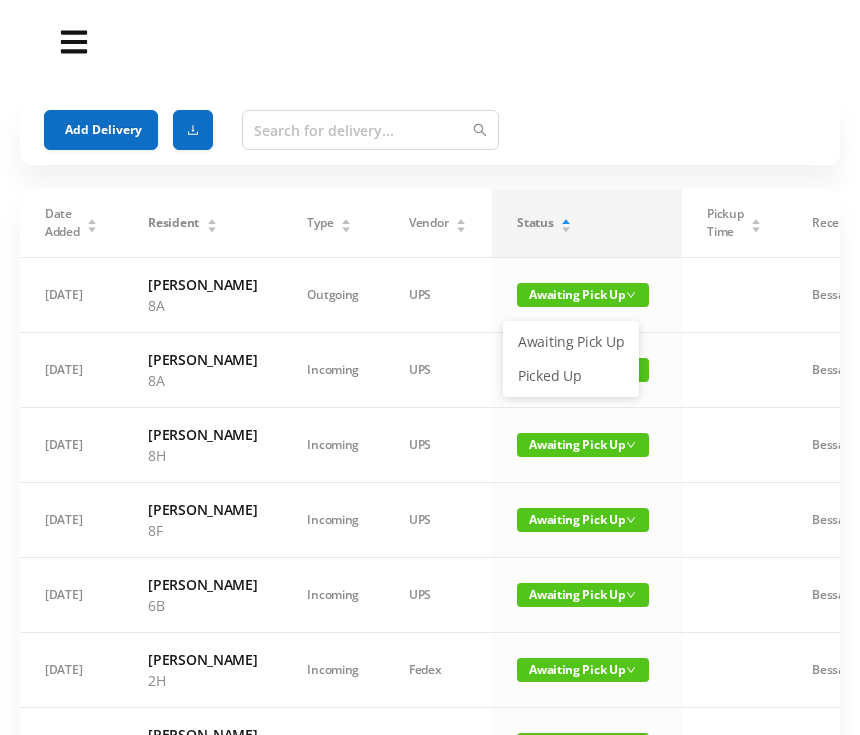 click on "Picked Up" at bounding box center [571, 376] 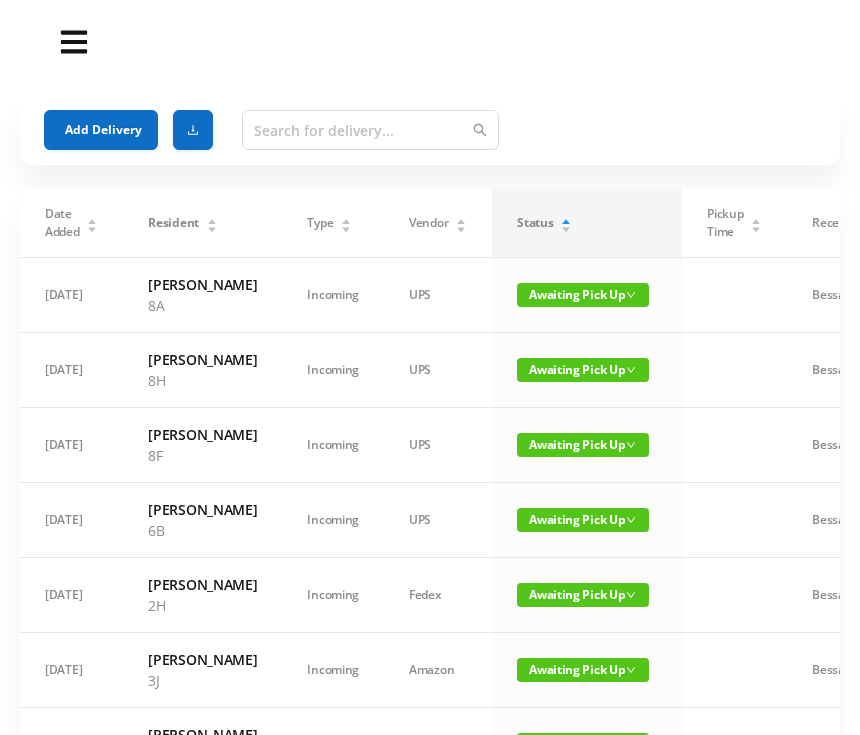 click on "Add Delivery" at bounding box center [101, 130] 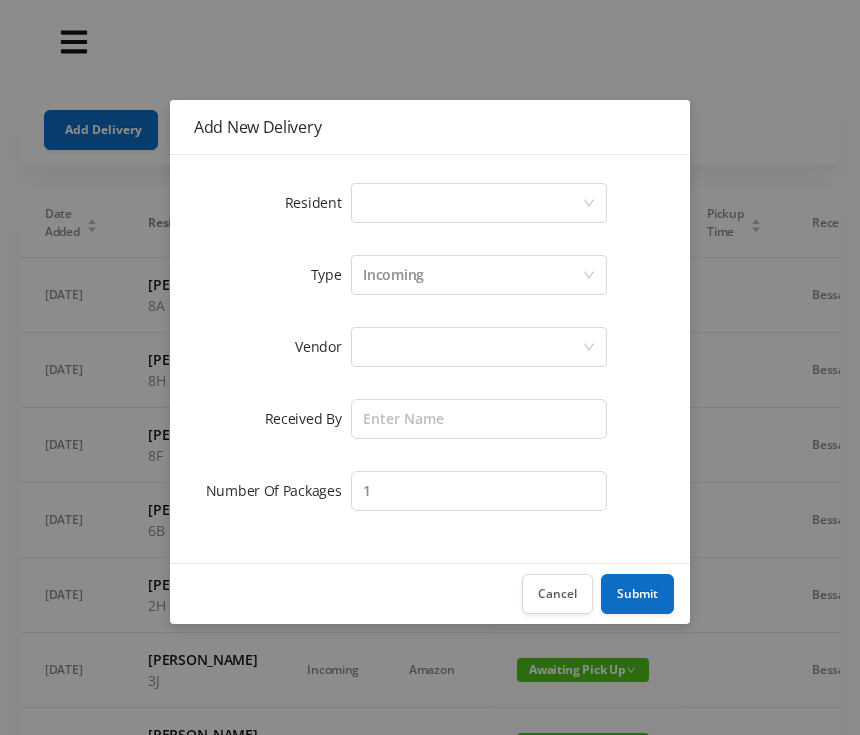 click on "Select a person" at bounding box center [472, 203] 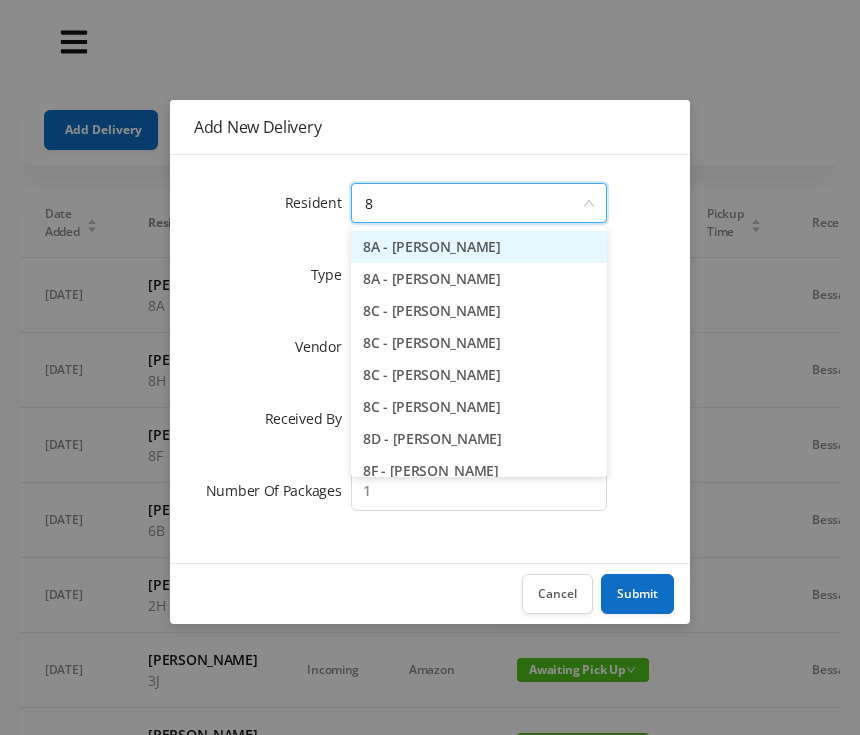 type on "8a" 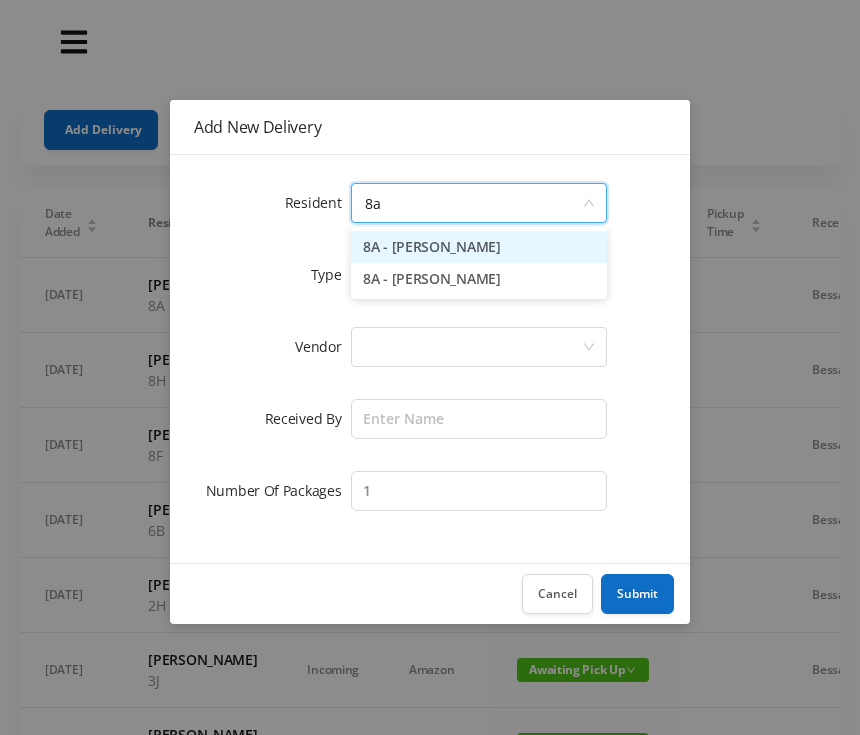 click on "8A - [PERSON_NAME]" at bounding box center (479, 247) 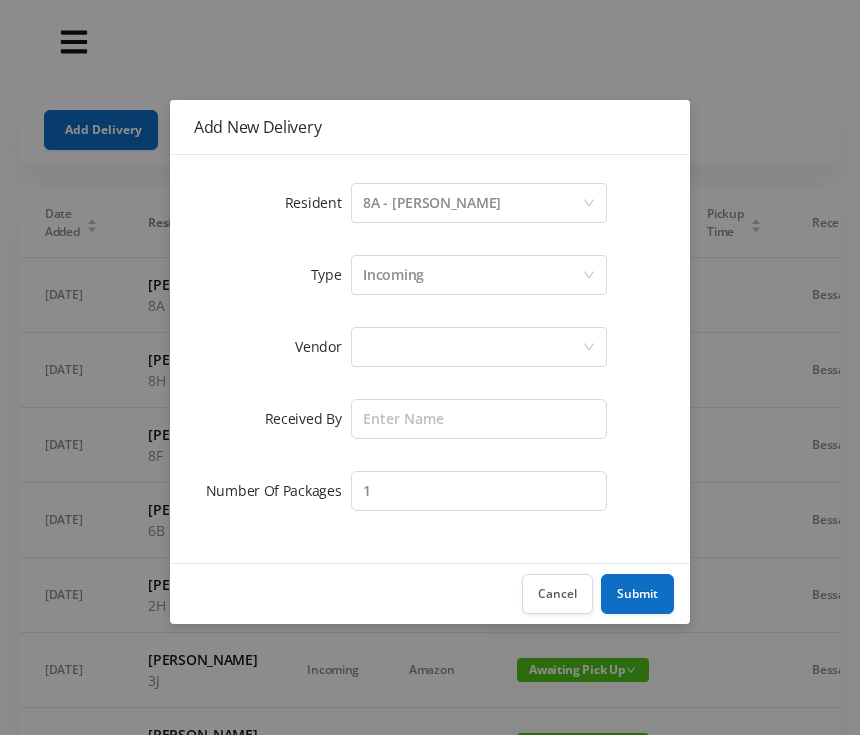 click on "Incoming" at bounding box center (472, 275) 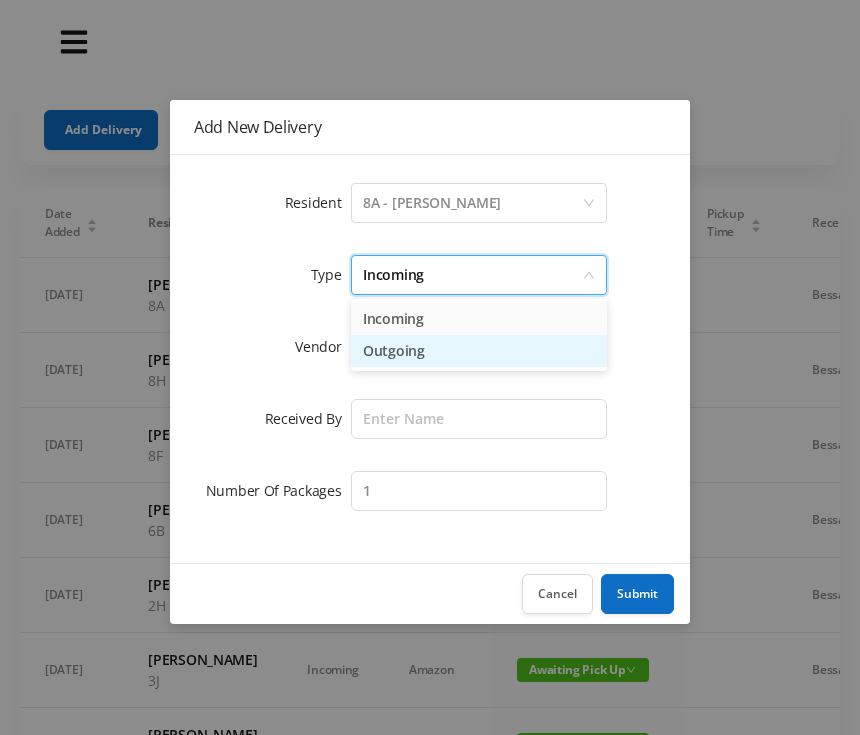 click on "Outgoing" at bounding box center [479, 351] 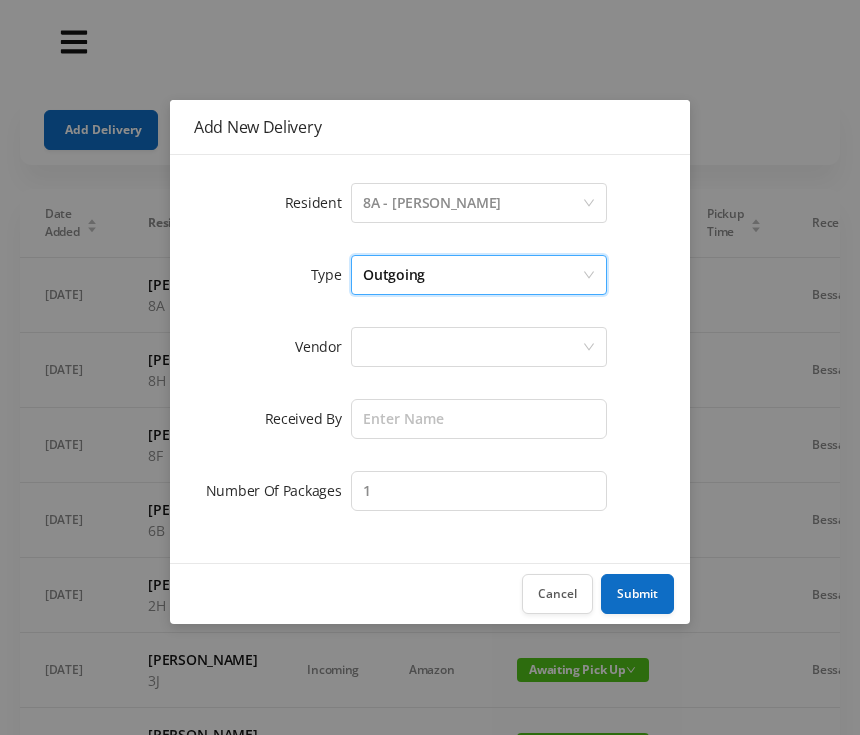 click at bounding box center (472, 347) 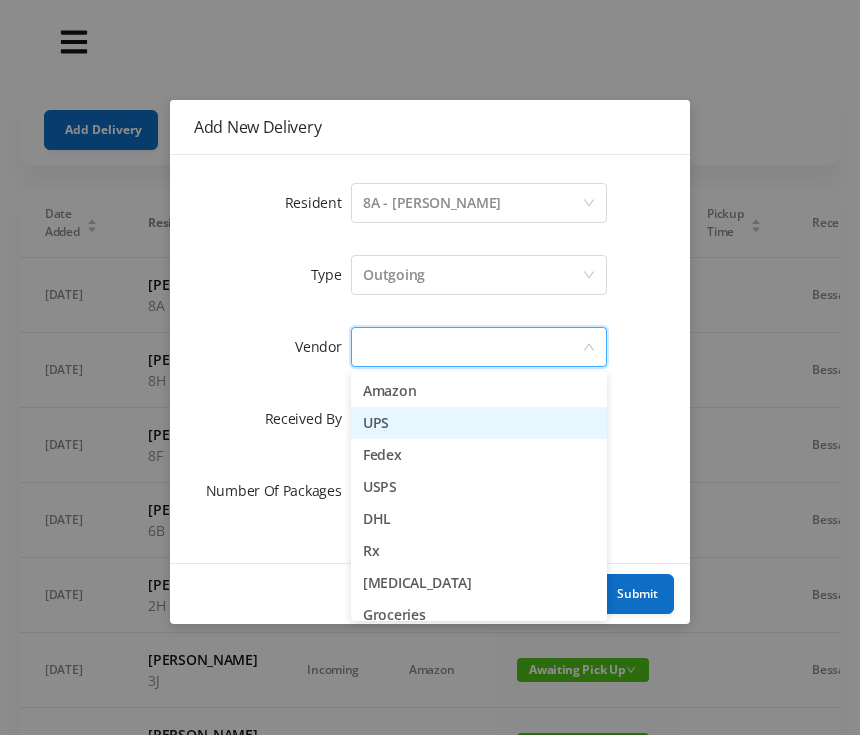 click on "UPS" at bounding box center [479, 423] 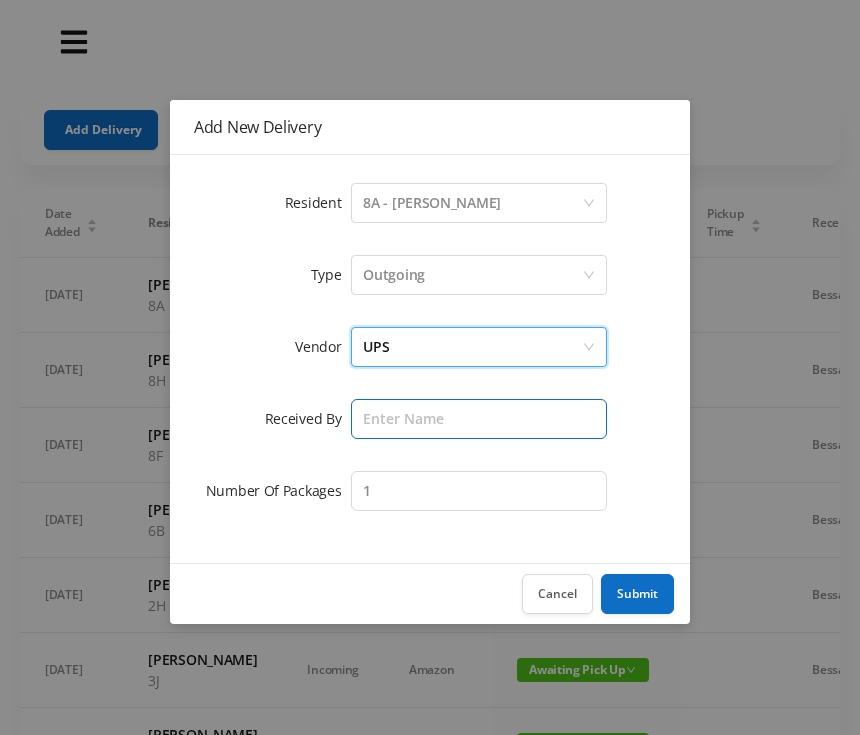 click at bounding box center [479, 419] 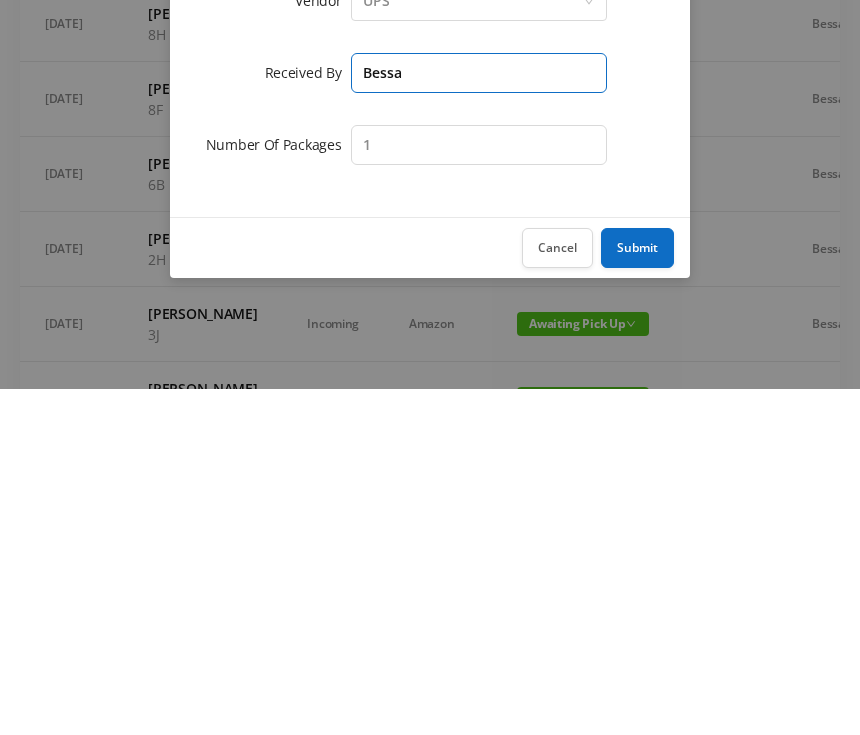 type on "Bessa" 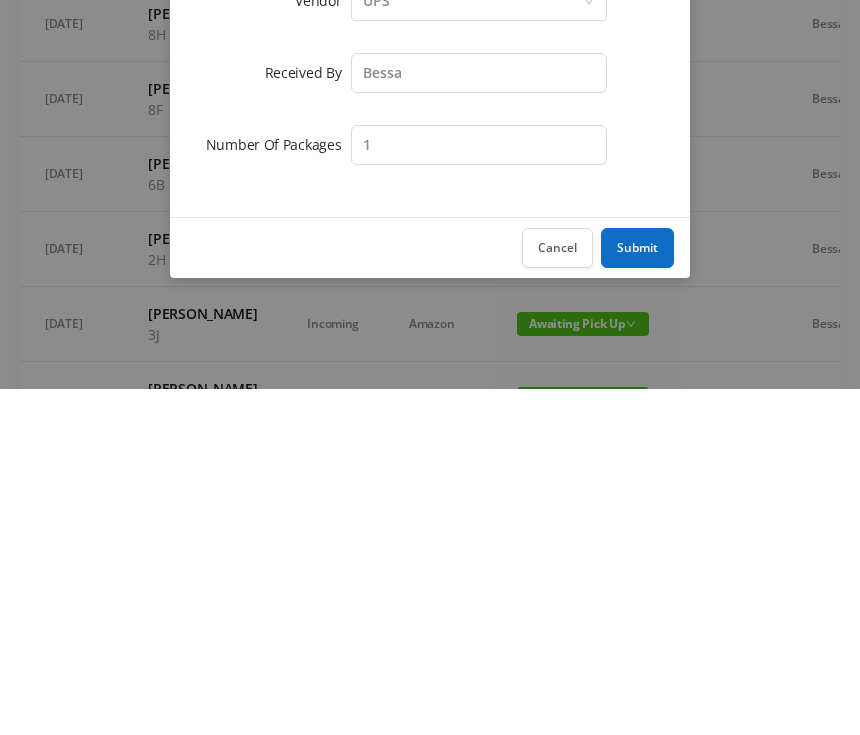 click on "Submit" at bounding box center (637, 594) 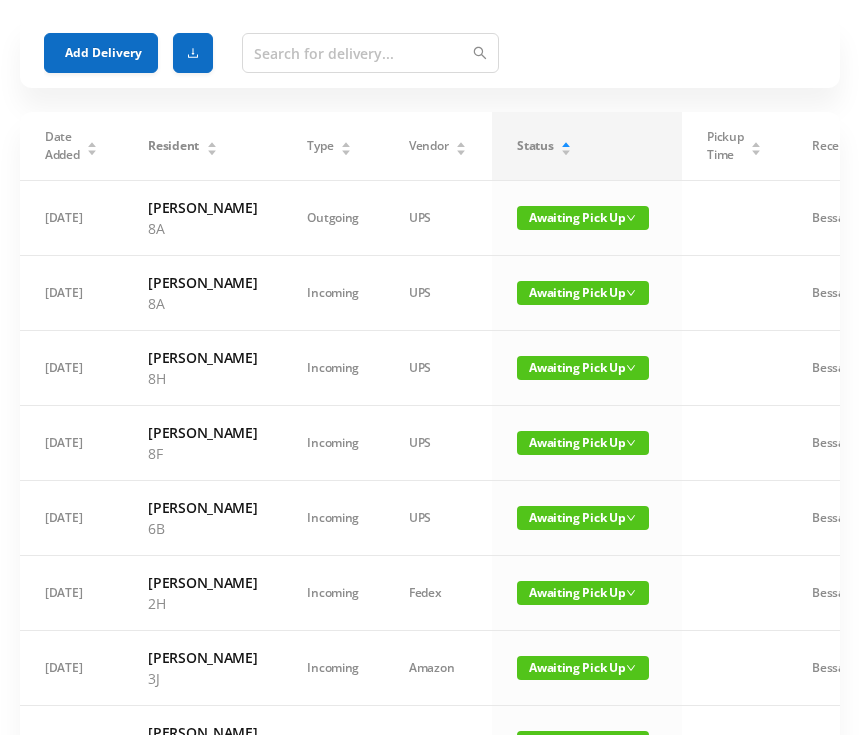 scroll, scrollTop: 77, scrollLeft: 0, axis: vertical 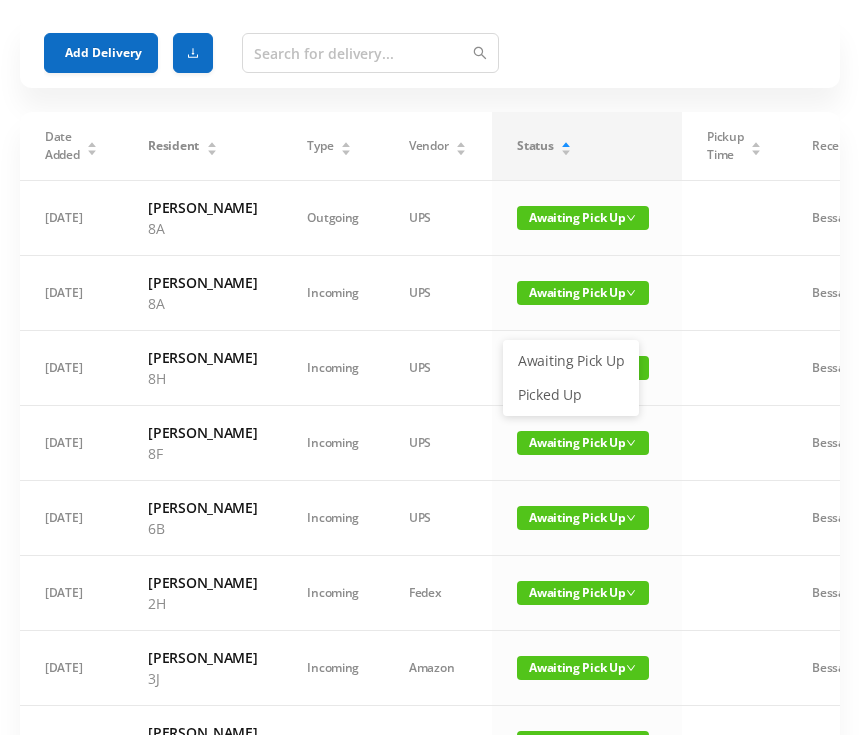 click on "Picked Up" at bounding box center (571, 395) 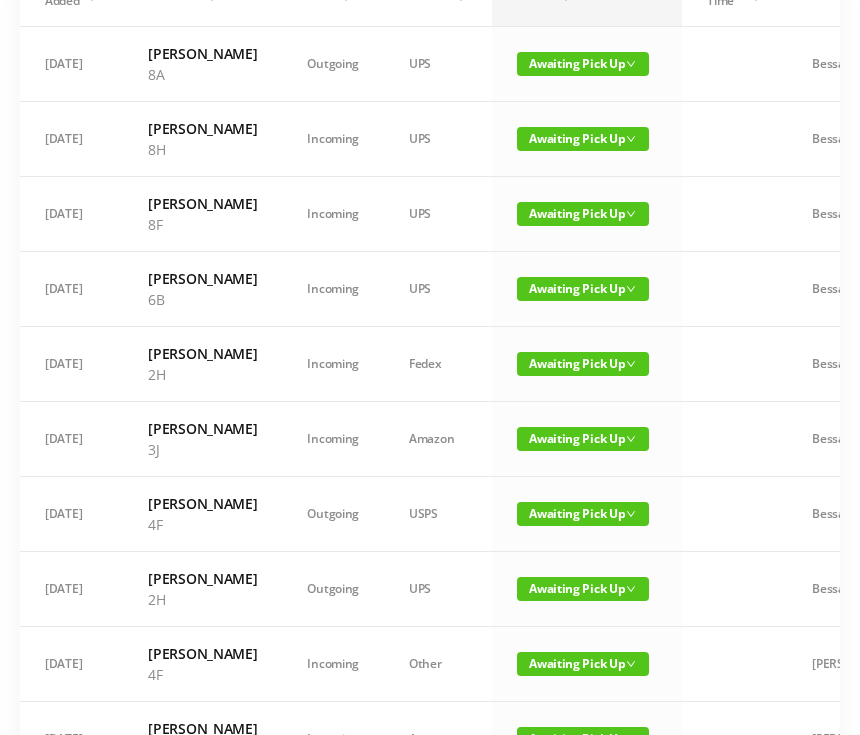 scroll, scrollTop: 231, scrollLeft: 0, axis: vertical 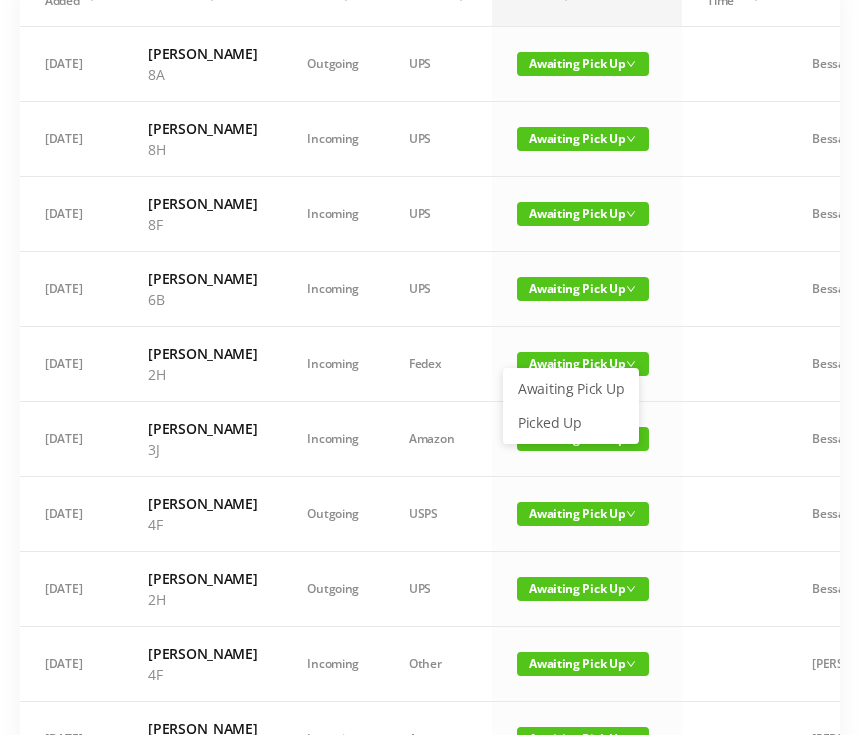 click on "Picked Up" at bounding box center (571, 423) 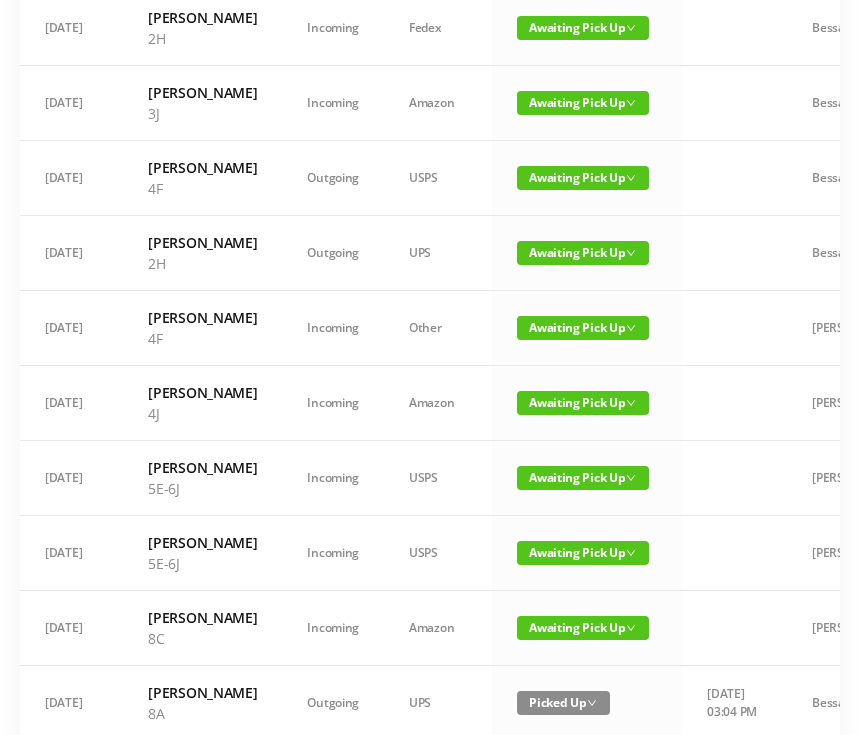 scroll, scrollTop: 492, scrollLeft: 0, axis: vertical 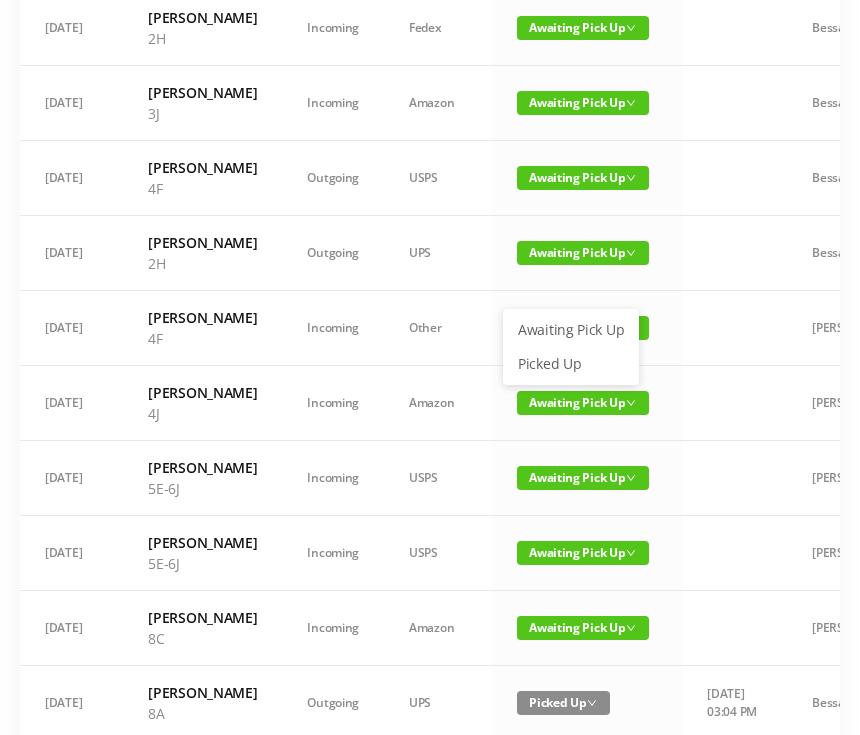 click on "Picked Up" at bounding box center [571, 364] 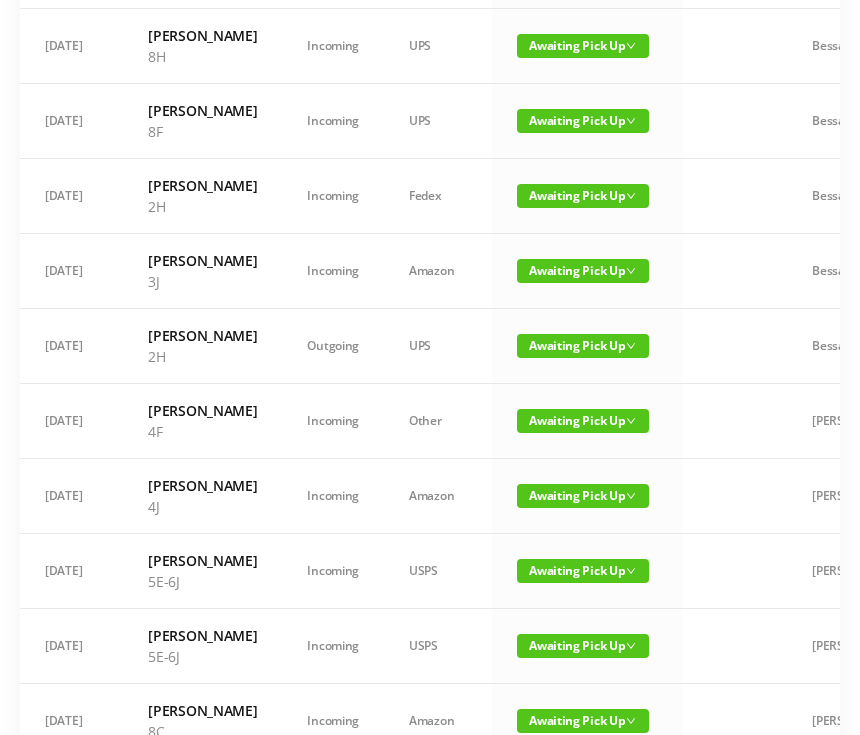 scroll, scrollTop: 326, scrollLeft: 0, axis: vertical 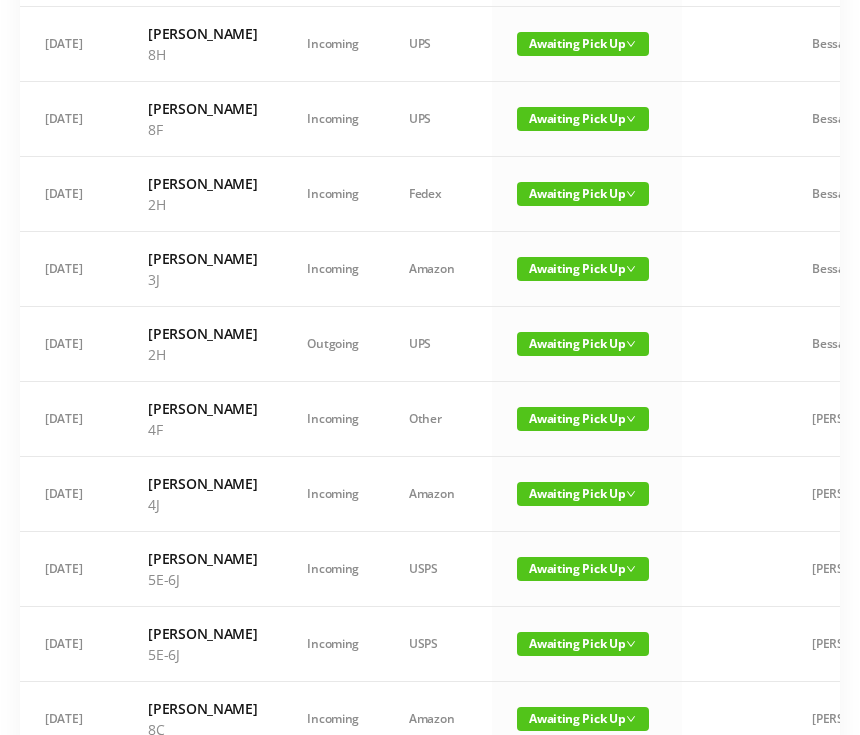 click on "Awaiting Pick Up" at bounding box center [583, 419] 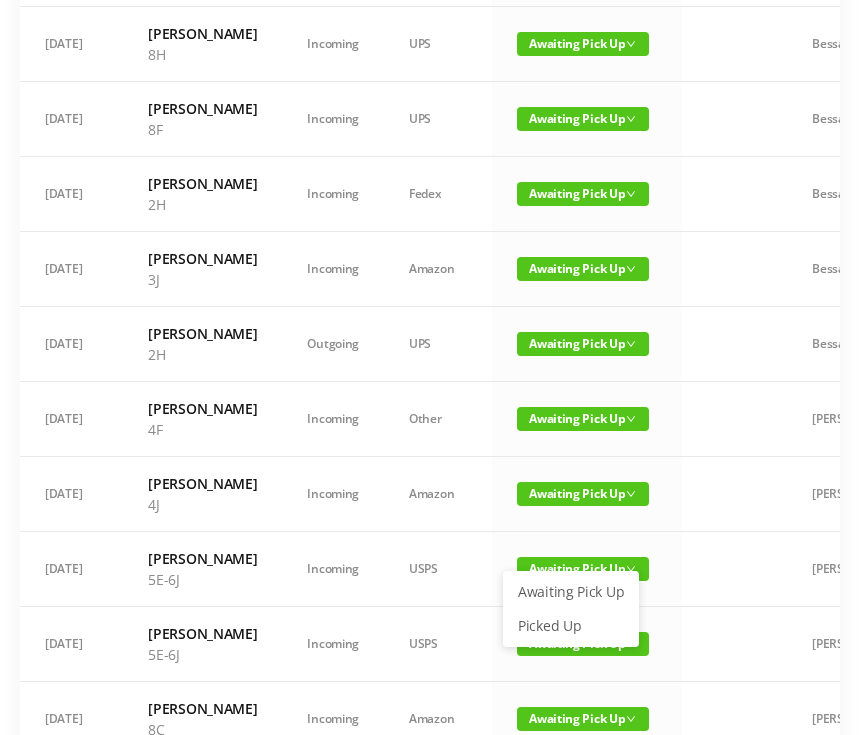 click on "Picked Up" at bounding box center [571, 626] 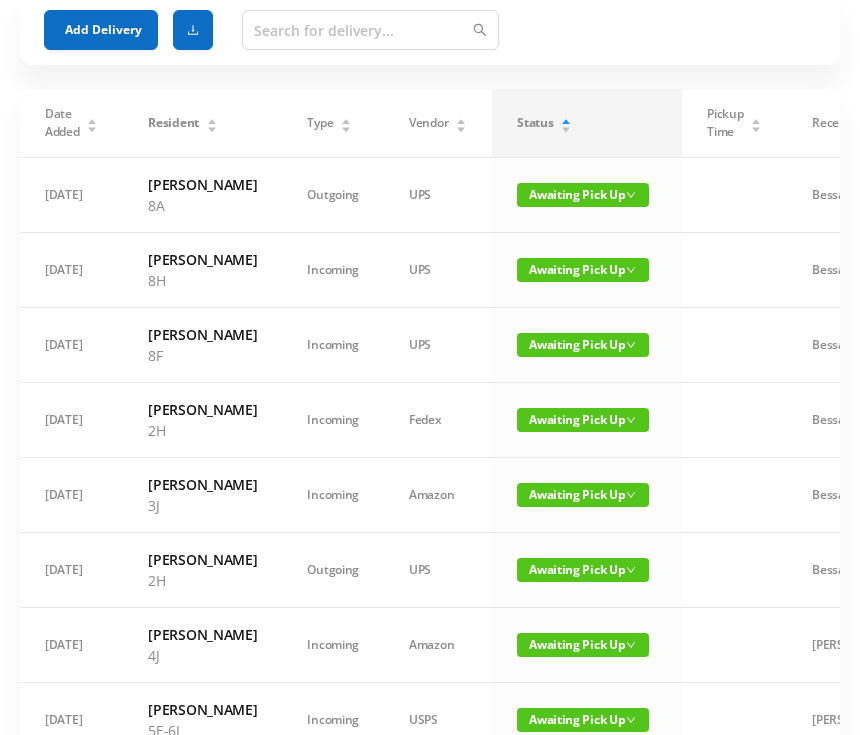 scroll, scrollTop: 103, scrollLeft: 0, axis: vertical 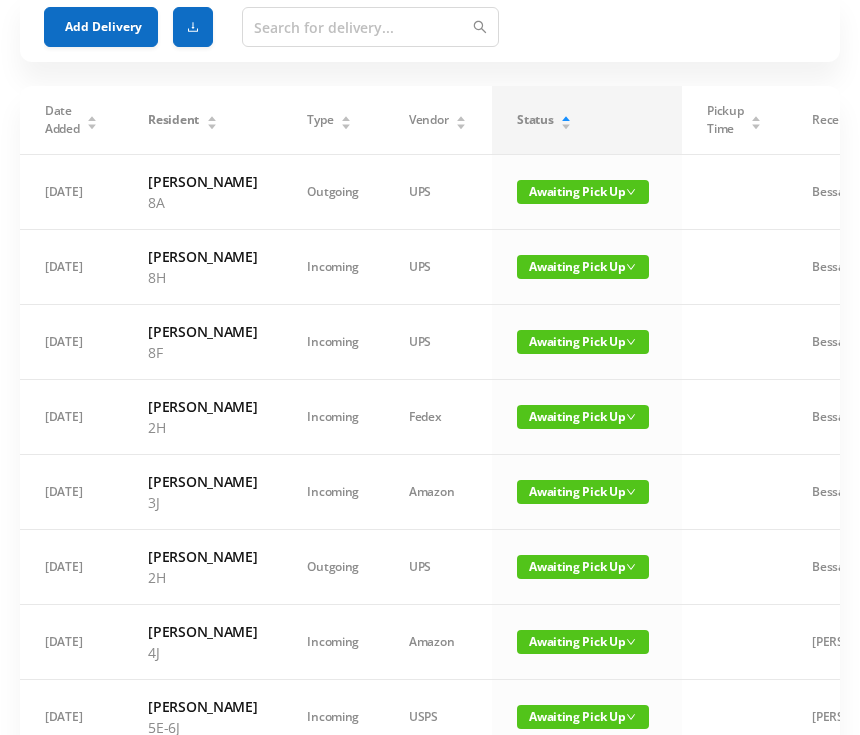 click on "Add Delivery" at bounding box center [101, 27] 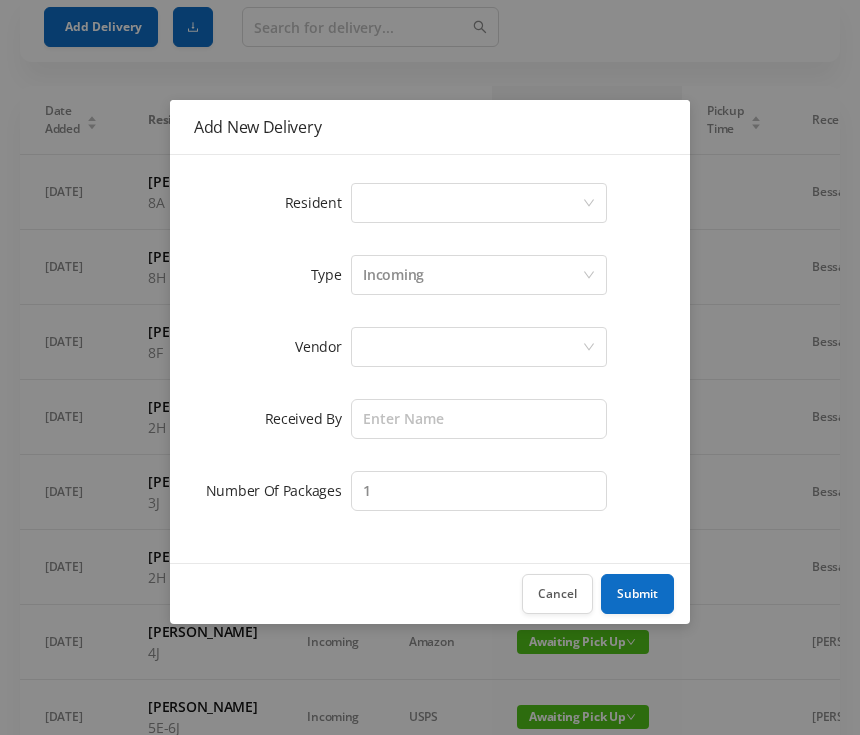 click on "Select a person" at bounding box center (472, 203) 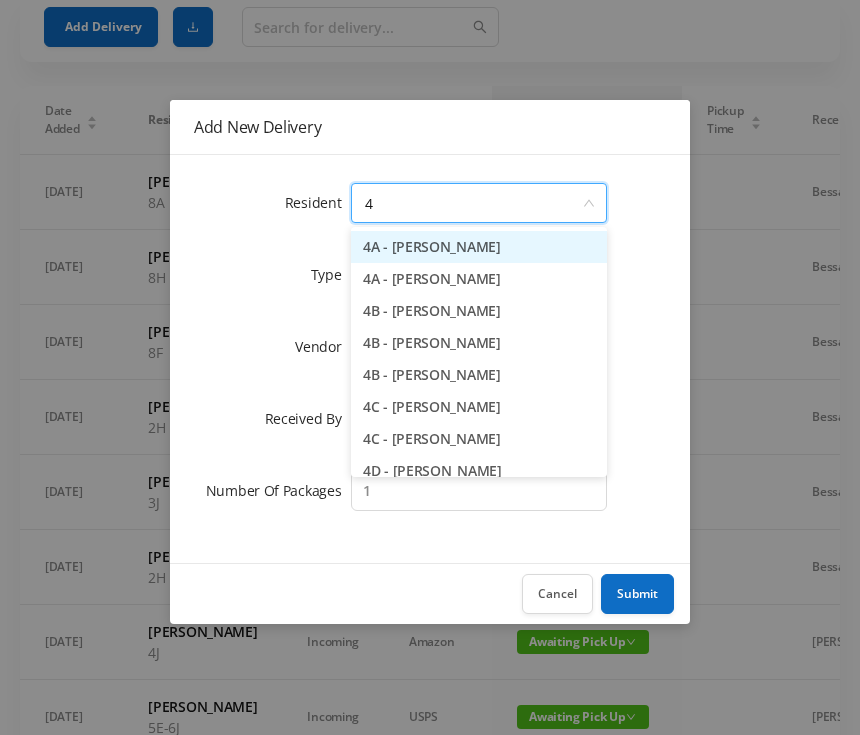 type on "4f" 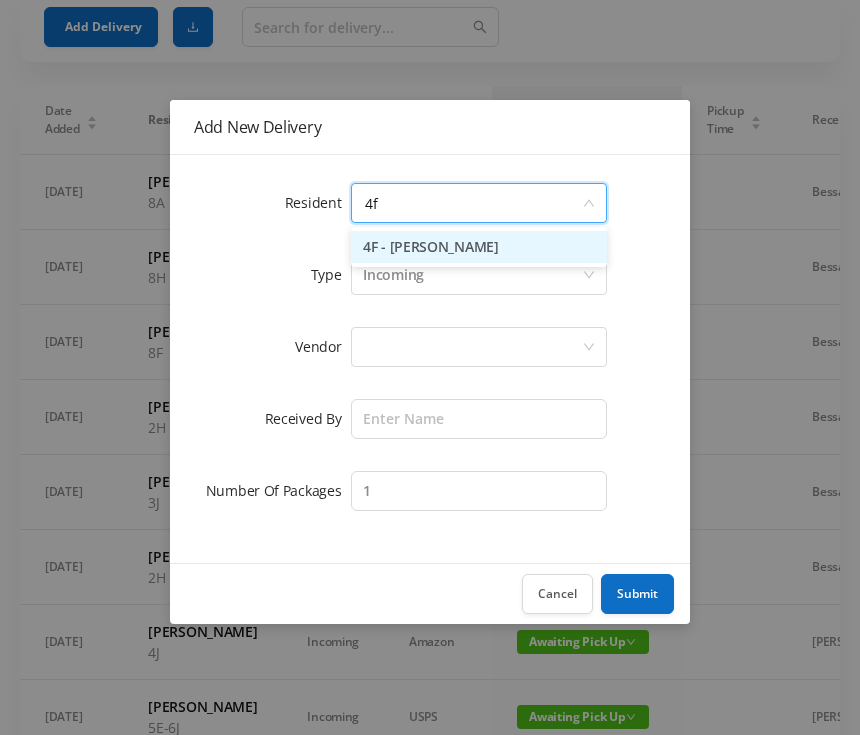 click on "4F - [PERSON_NAME]" at bounding box center [479, 247] 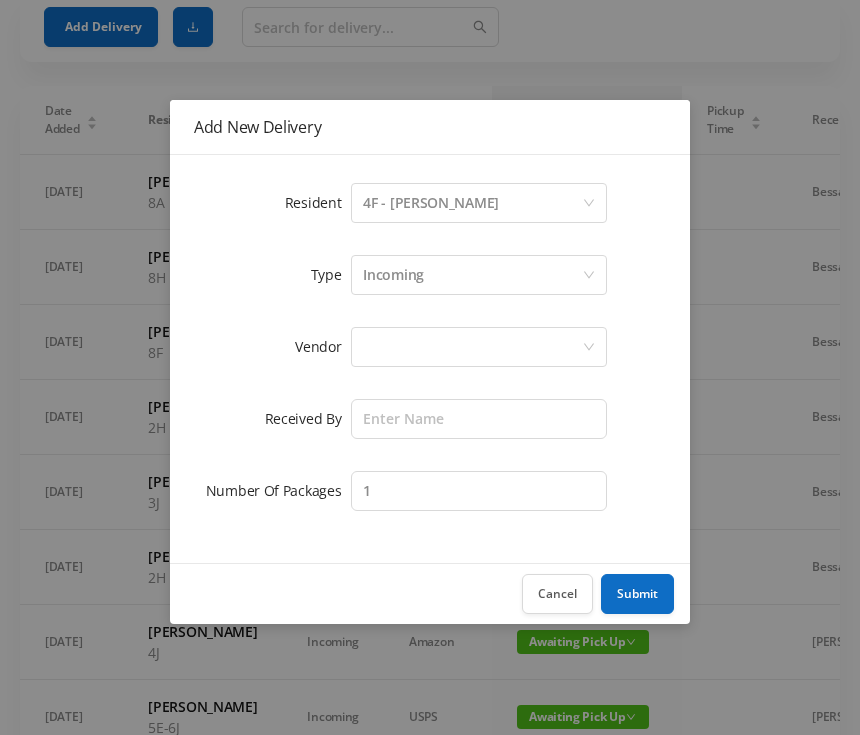 click on "Incoming" at bounding box center [472, 275] 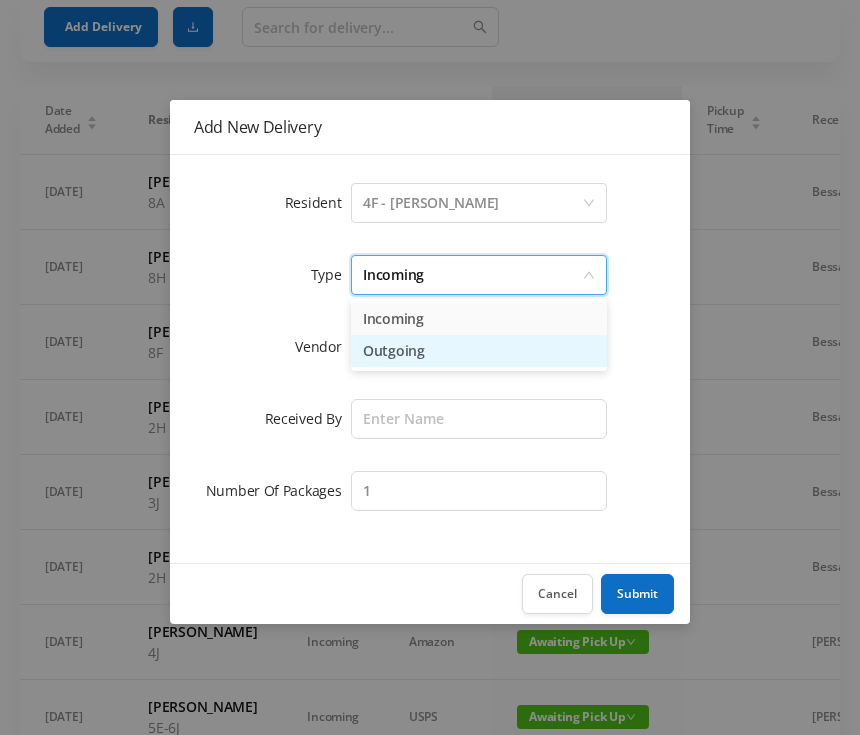 click on "Outgoing" at bounding box center (479, 351) 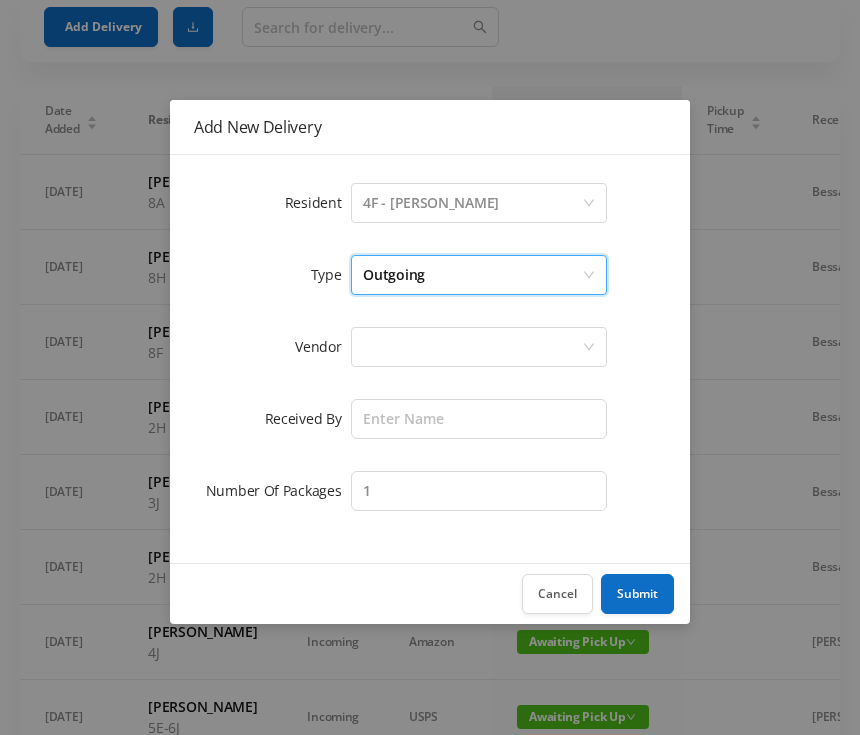 click at bounding box center (472, 347) 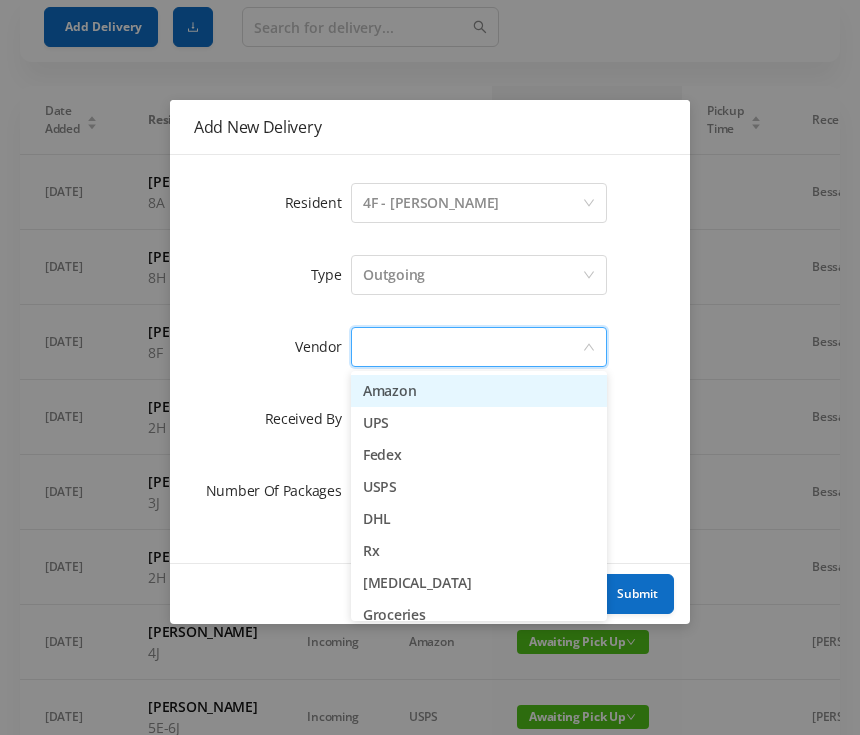 click on "USPS" at bounding box center [479, 487] 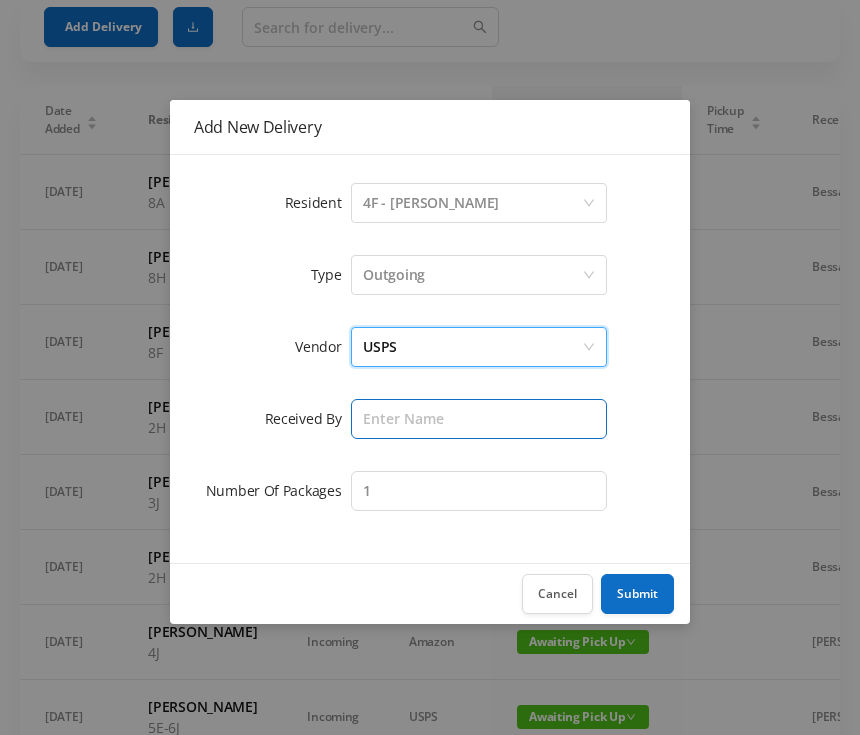 click at bounding box center [479, 419] 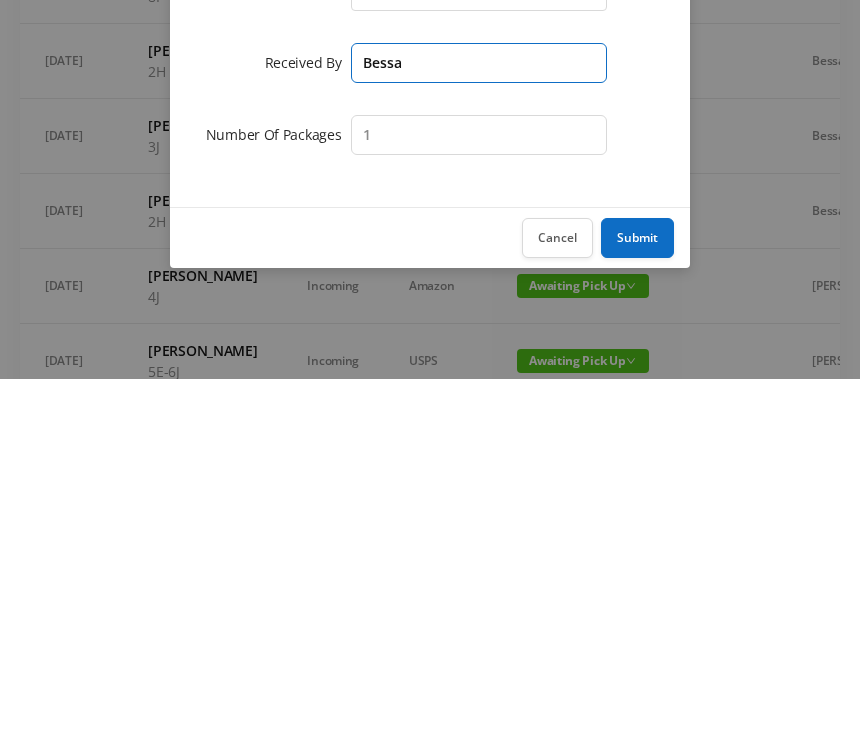 type on "Bessa" 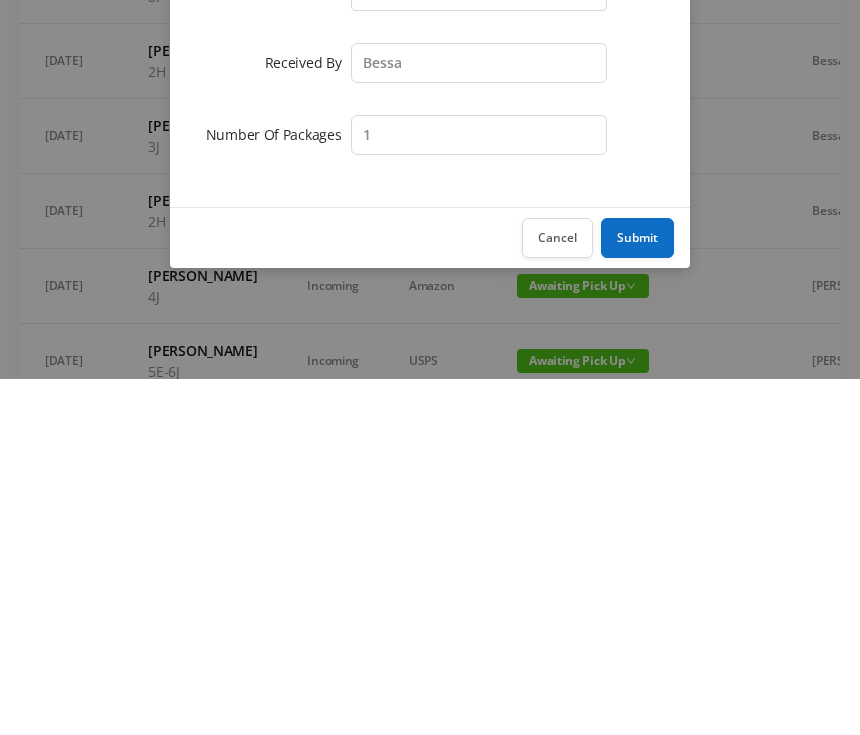 click on "Submit" at bounding box center (637, 594) 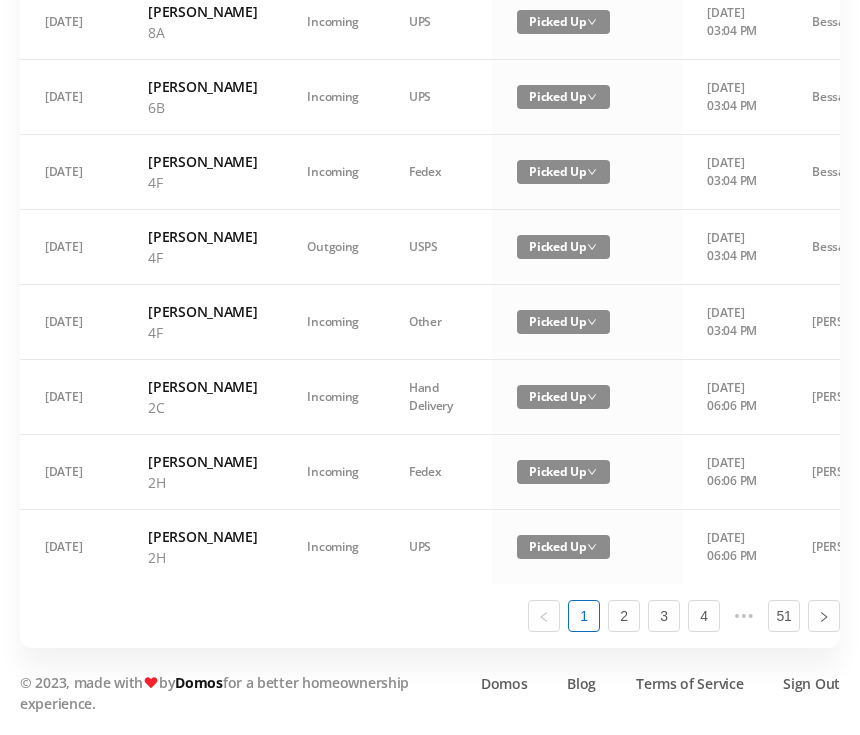 scroll, scrollTop: 1228, scrollLeft: 0, axis: vertical 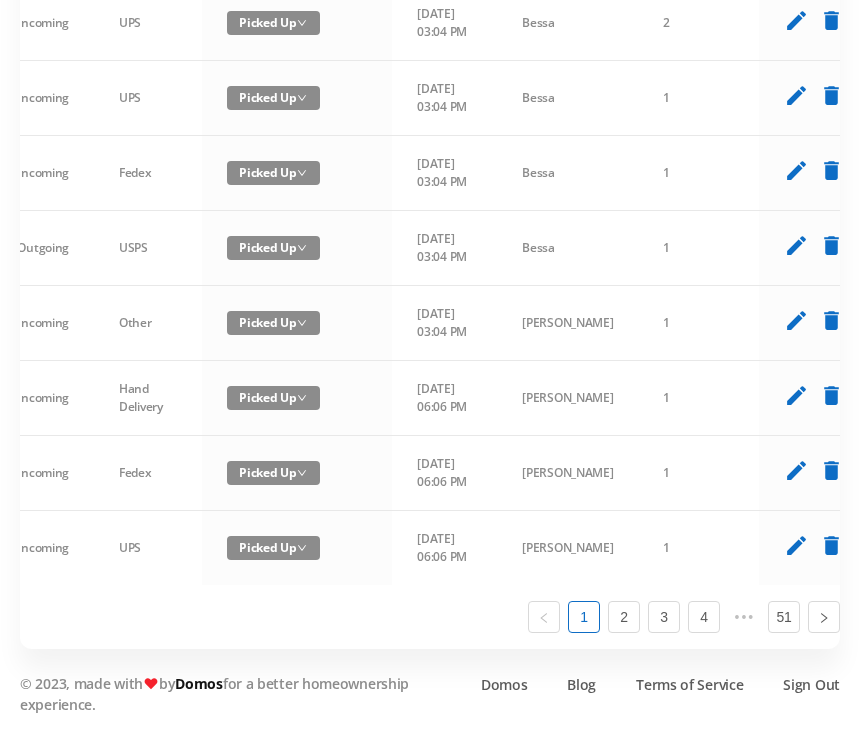 click on "delete" at bounding box center [831, 245] 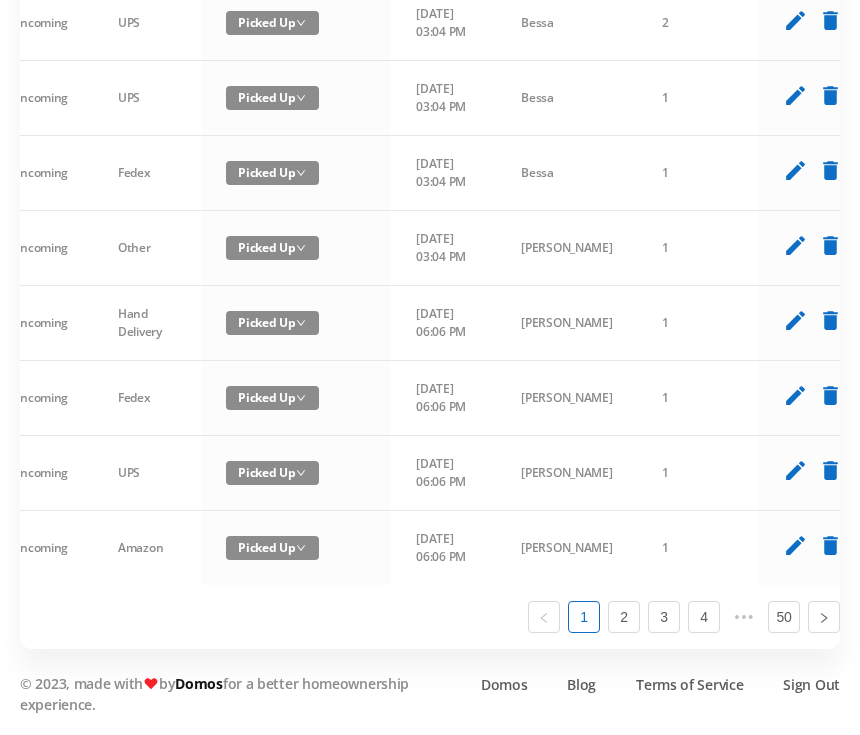 scroll, scrollTop: 0, scrollLeft: 290, axis: horizontal 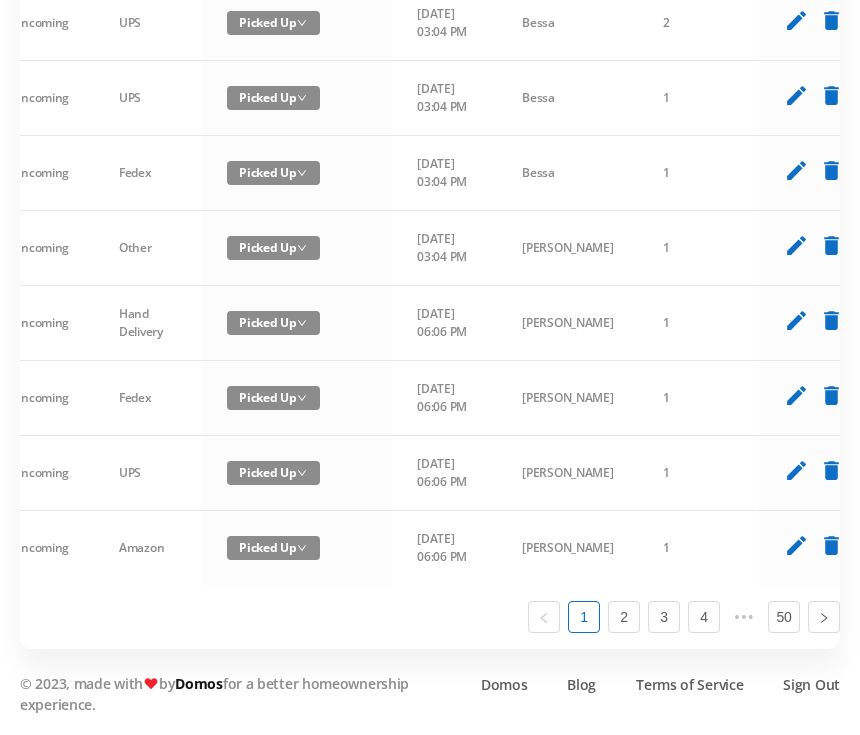 click on "delete" at bounding box center [831, 245] 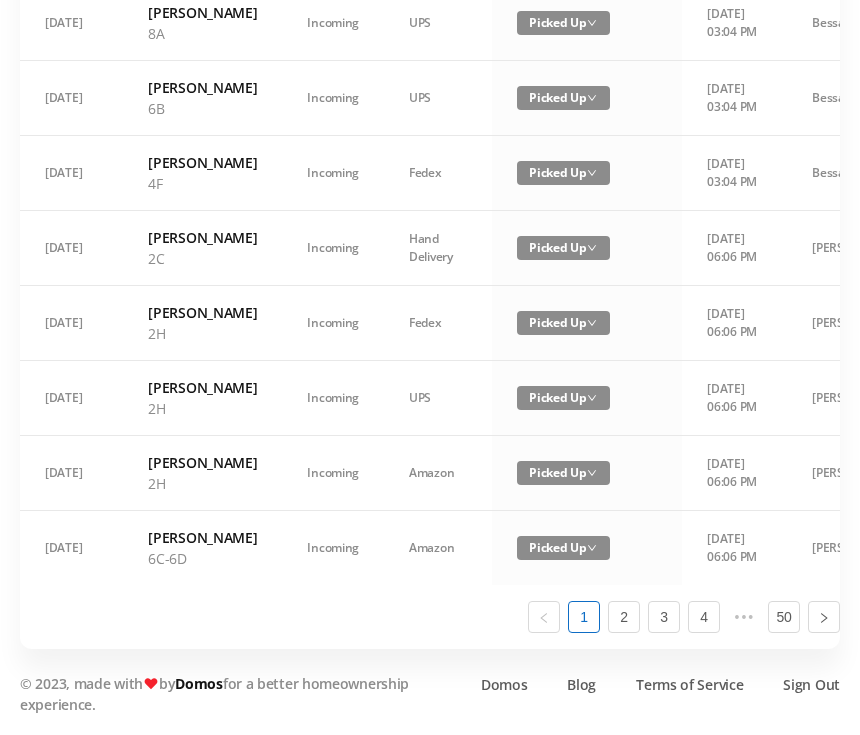 scroll, scrollTop: 0, scrollLeft: 0, axis: both 